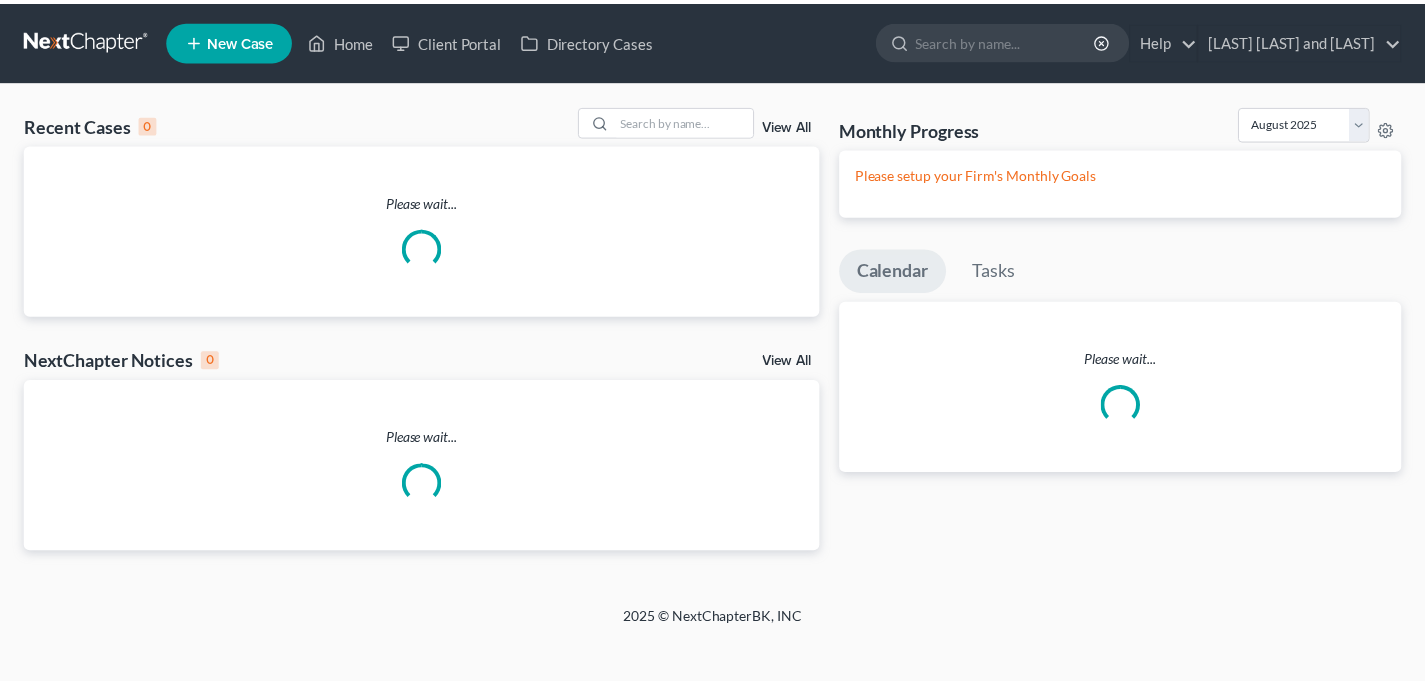 scroll, scrollTop: 0, scrollLeft: 0, axis: both 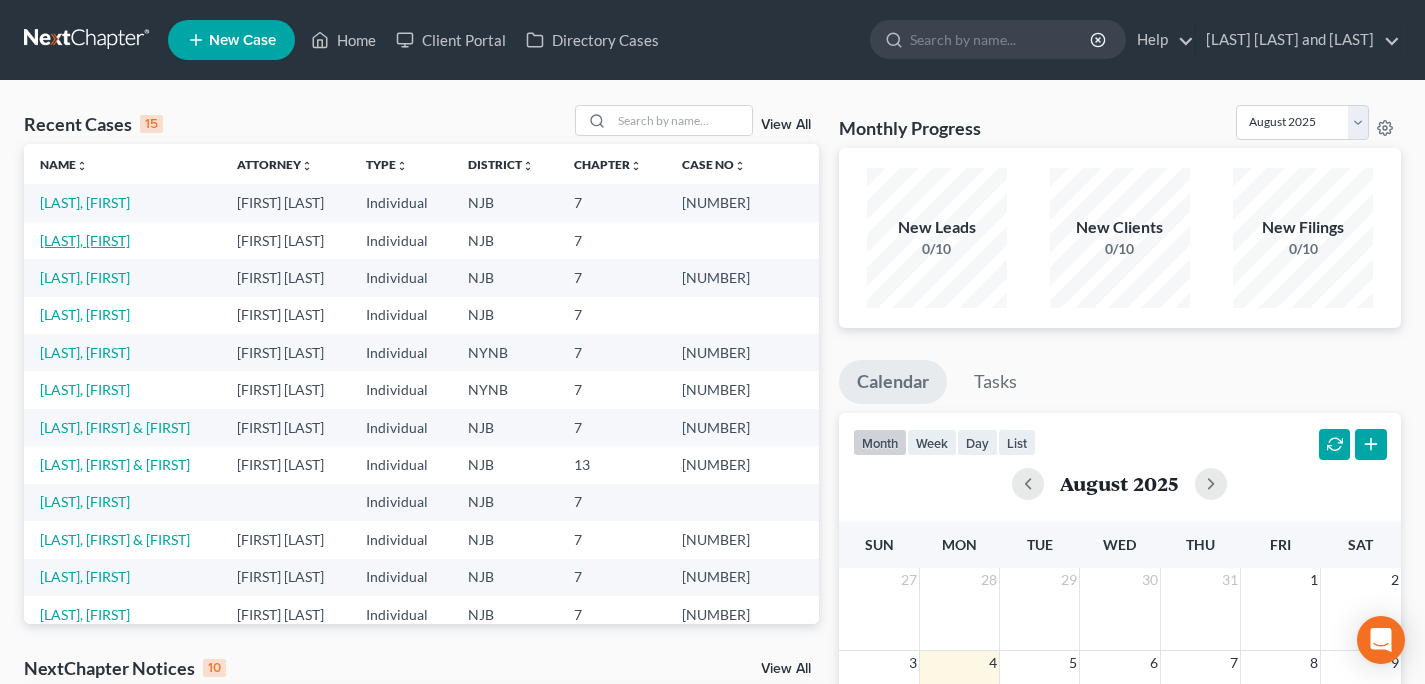 click on "[LAST], [FIRST]" at bounding box center (85, 240) 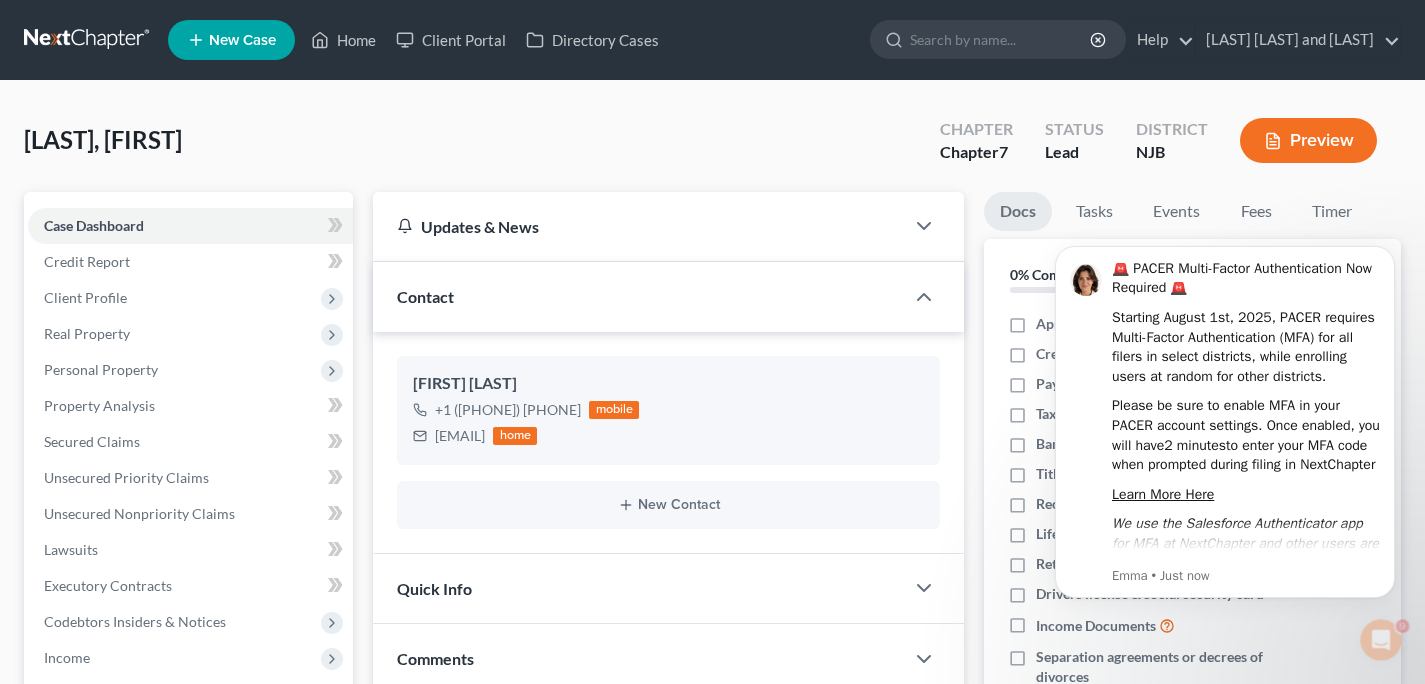 scroll, scrollTop: 0, scrollLeft: 0, axis: both 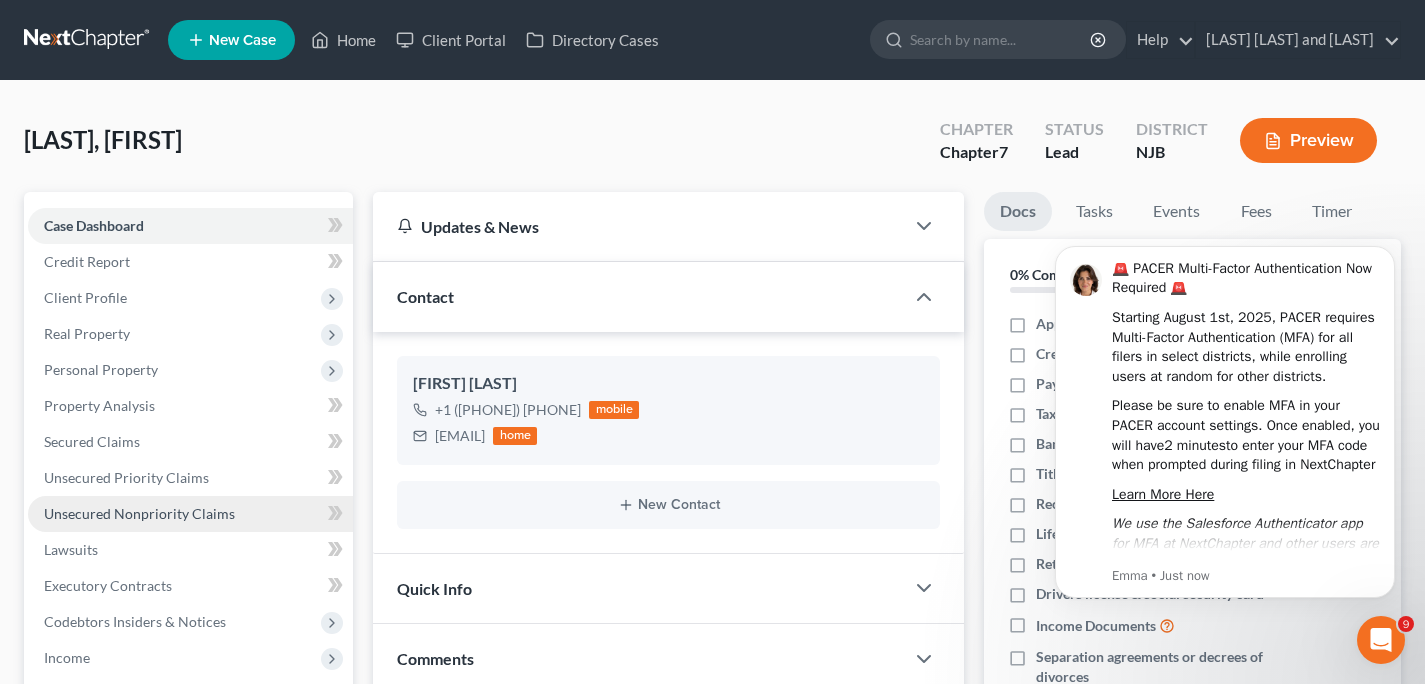 click on "Unsecured Nonpriority Claims" at bounding box center (139, 513) 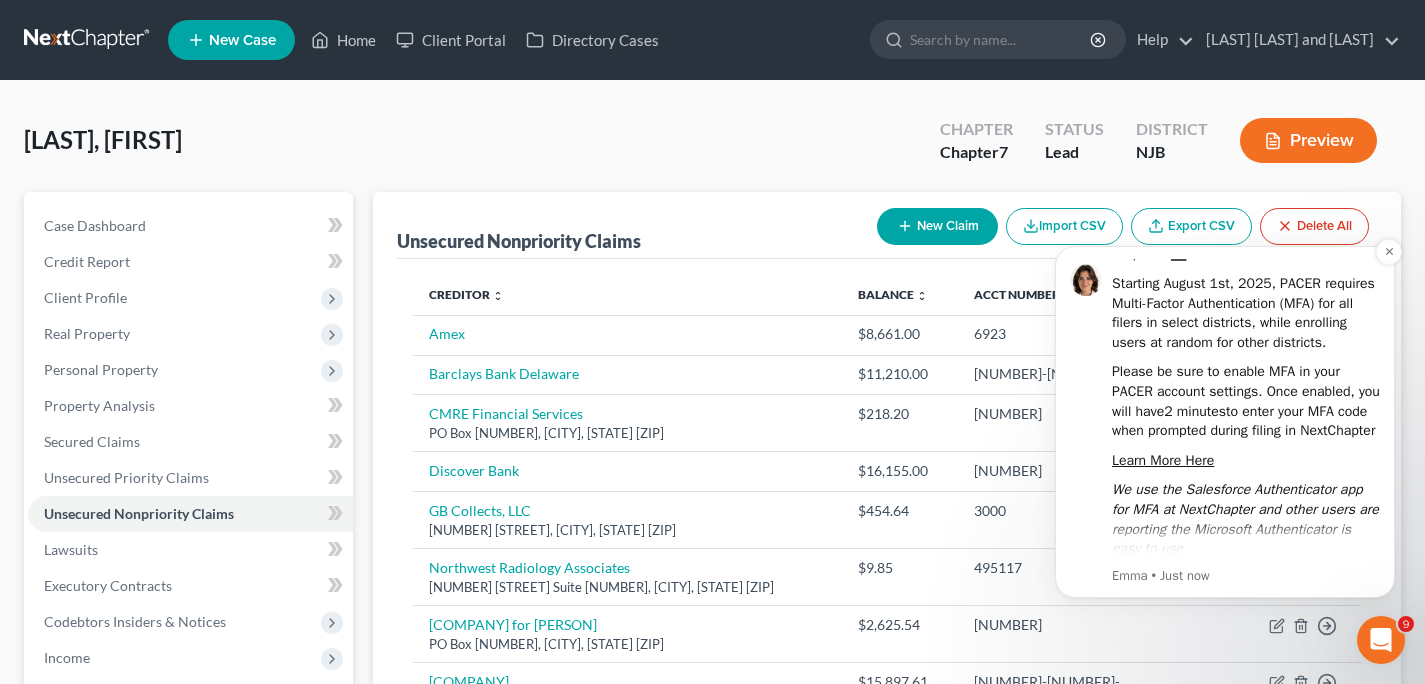 scroll, scrollTop: 73, scrollLeft: 0, axis: vertical 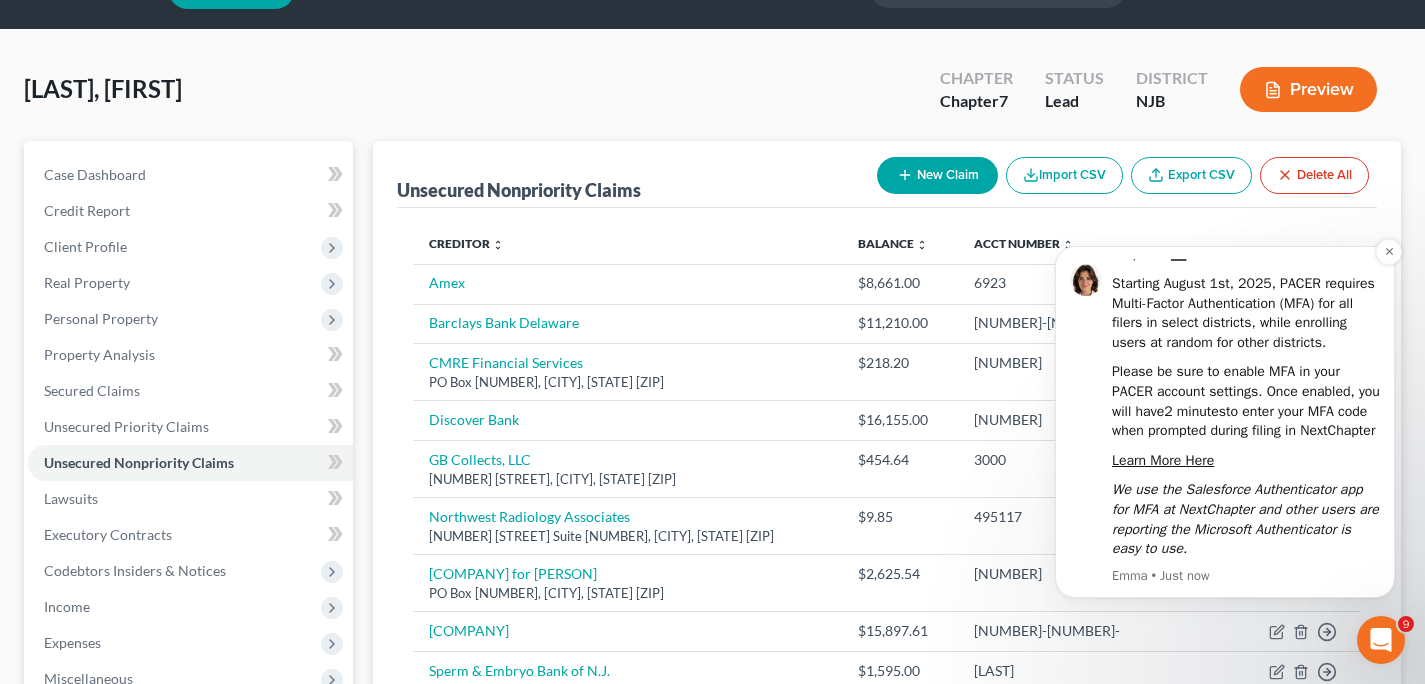 click on "Please be sure to enable MFA in your PACER account settings. Once enabled, you will have  2 minutes  to enter your MFA code when prompted during filing in NextChapter" at bounding box center [1246, 401] 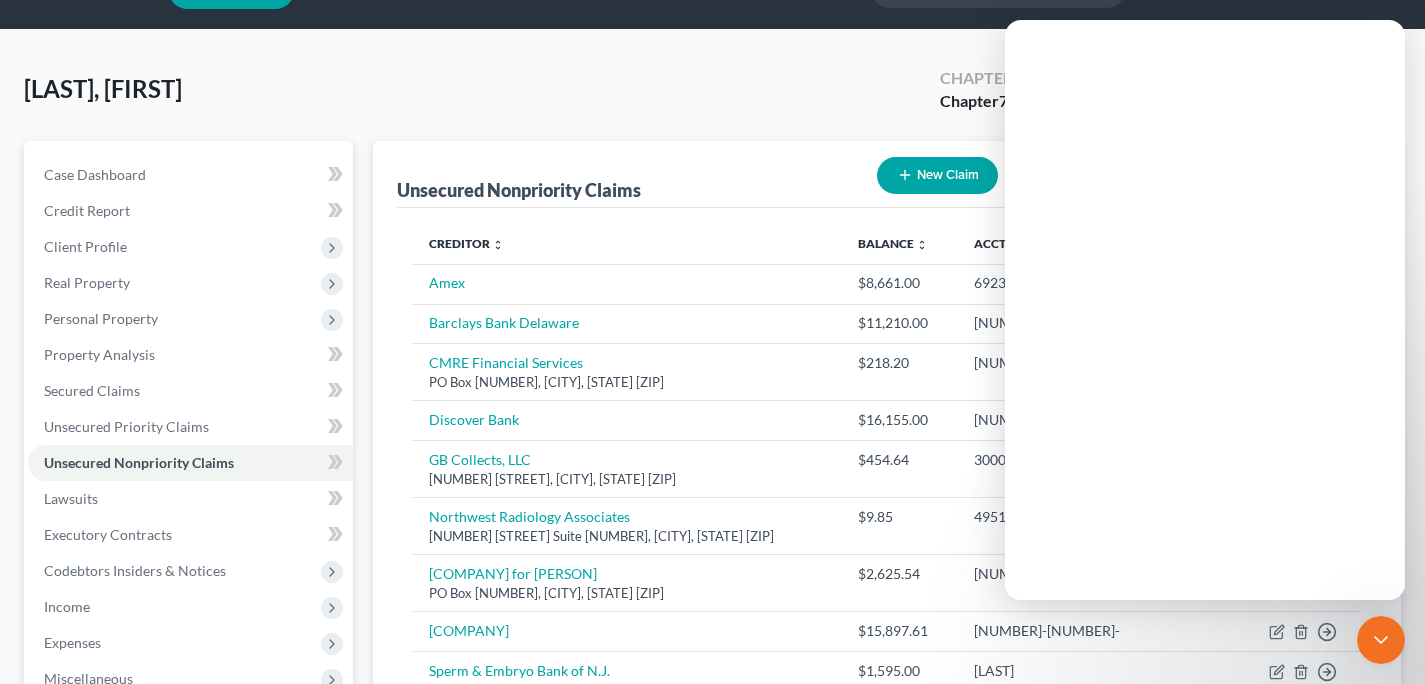 scroll, scrollTop: 52, scrollLeft: 0, axis: vertical 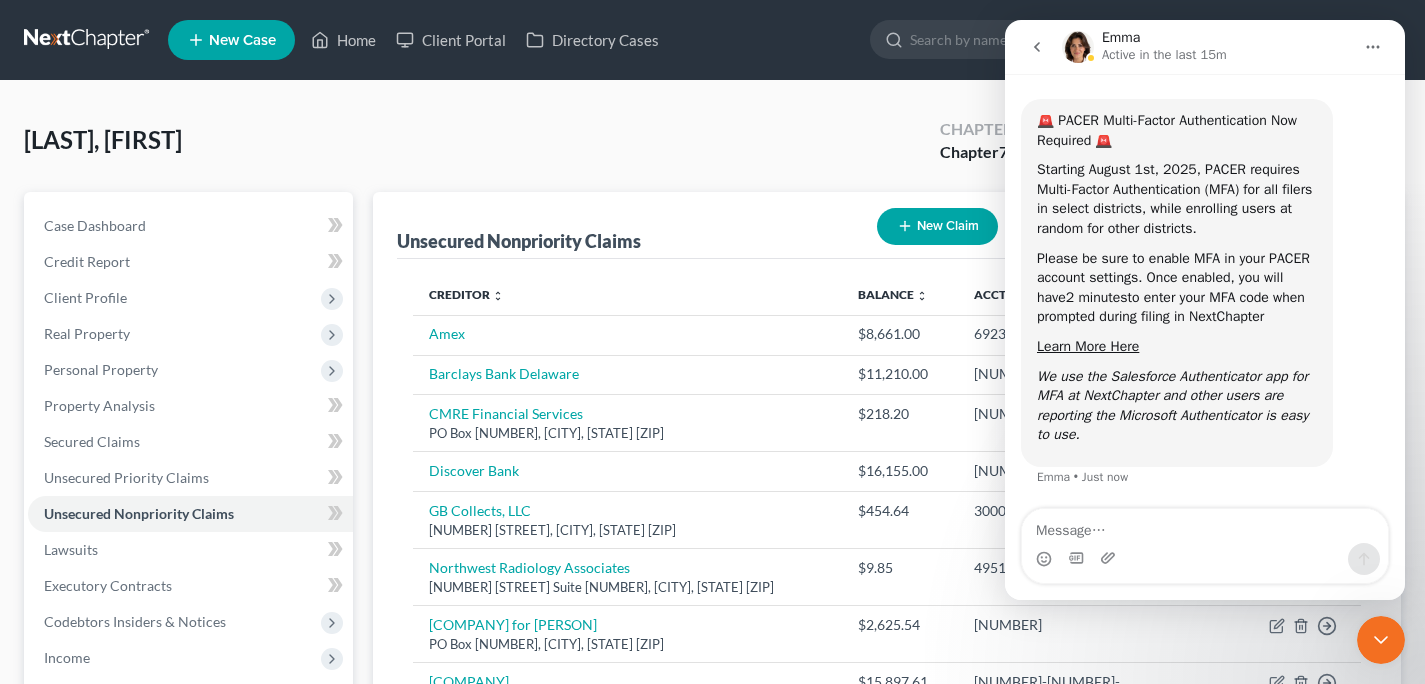 click at bounding box center (1373, 47) 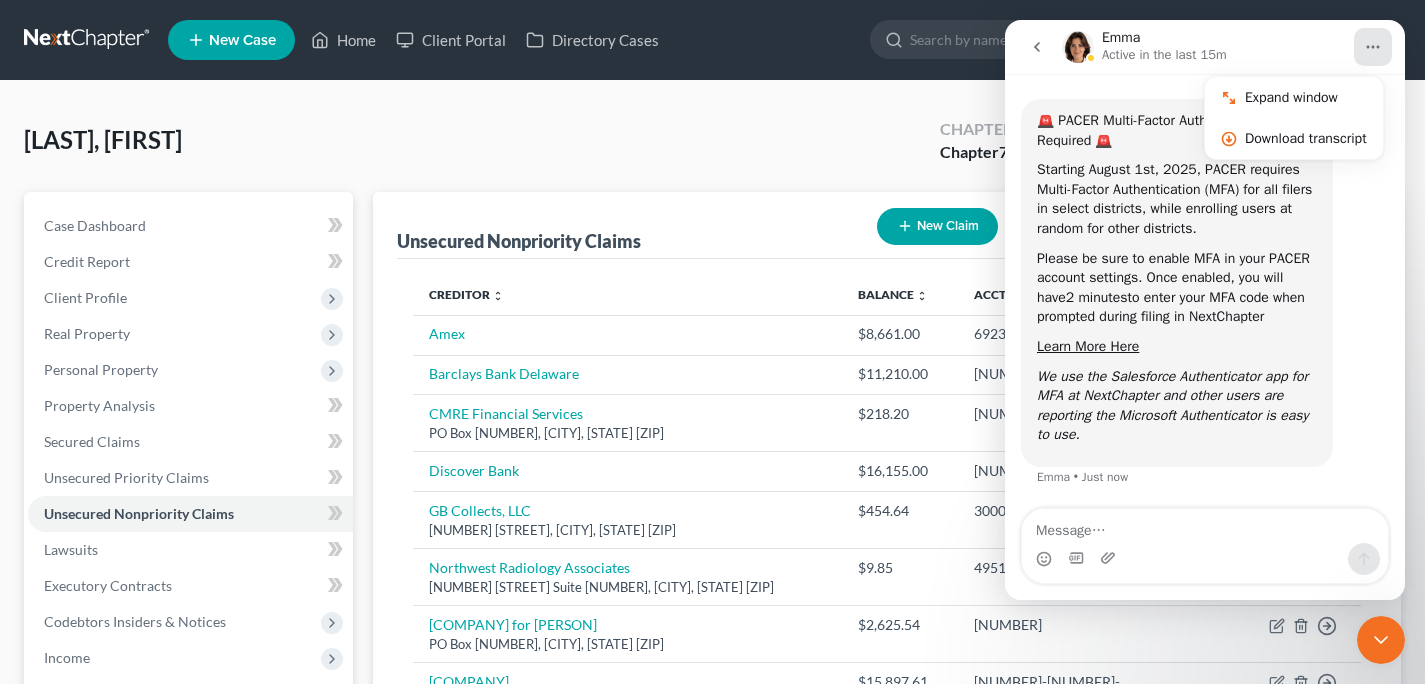click 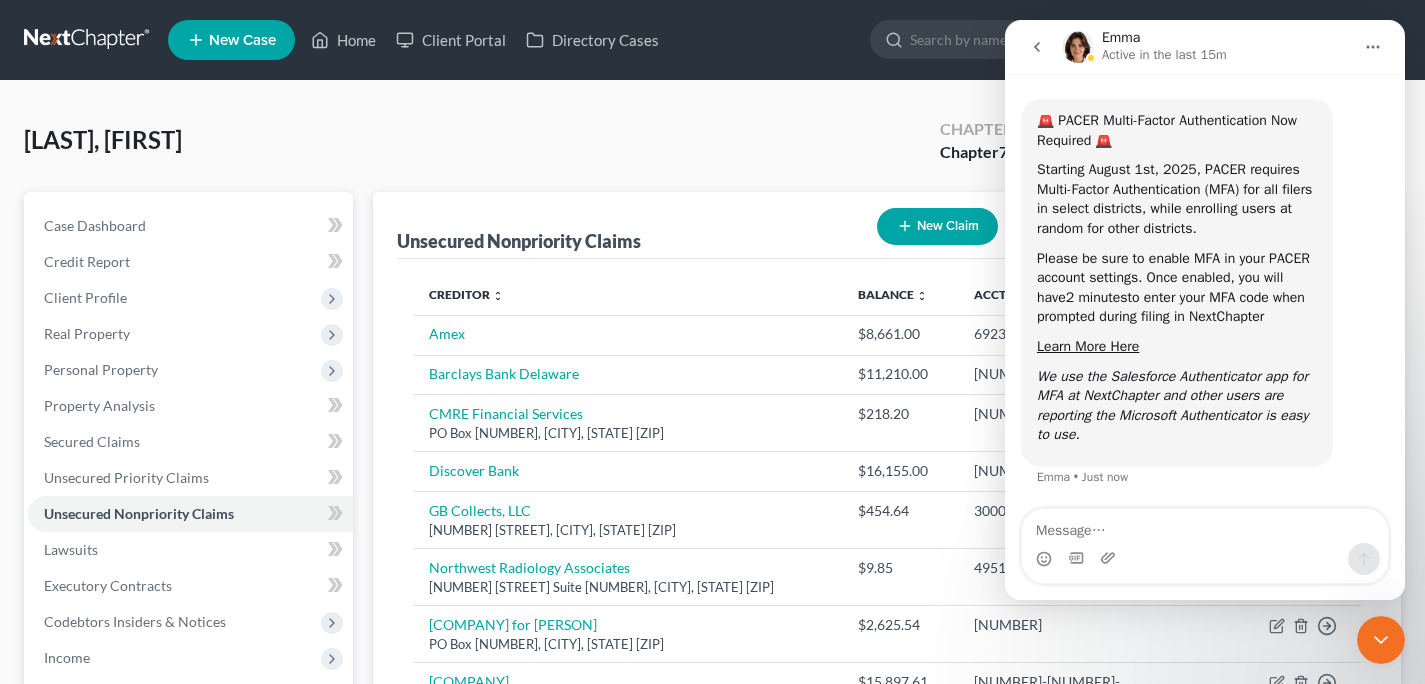 click 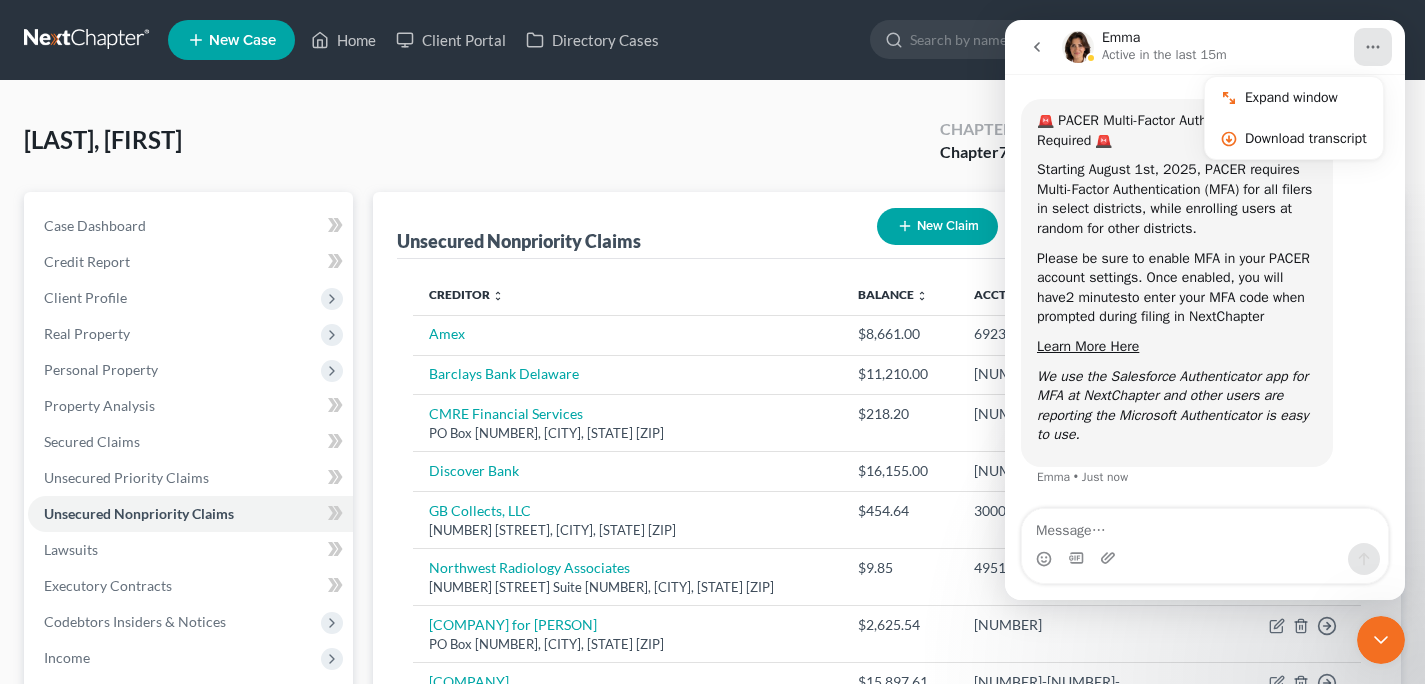click 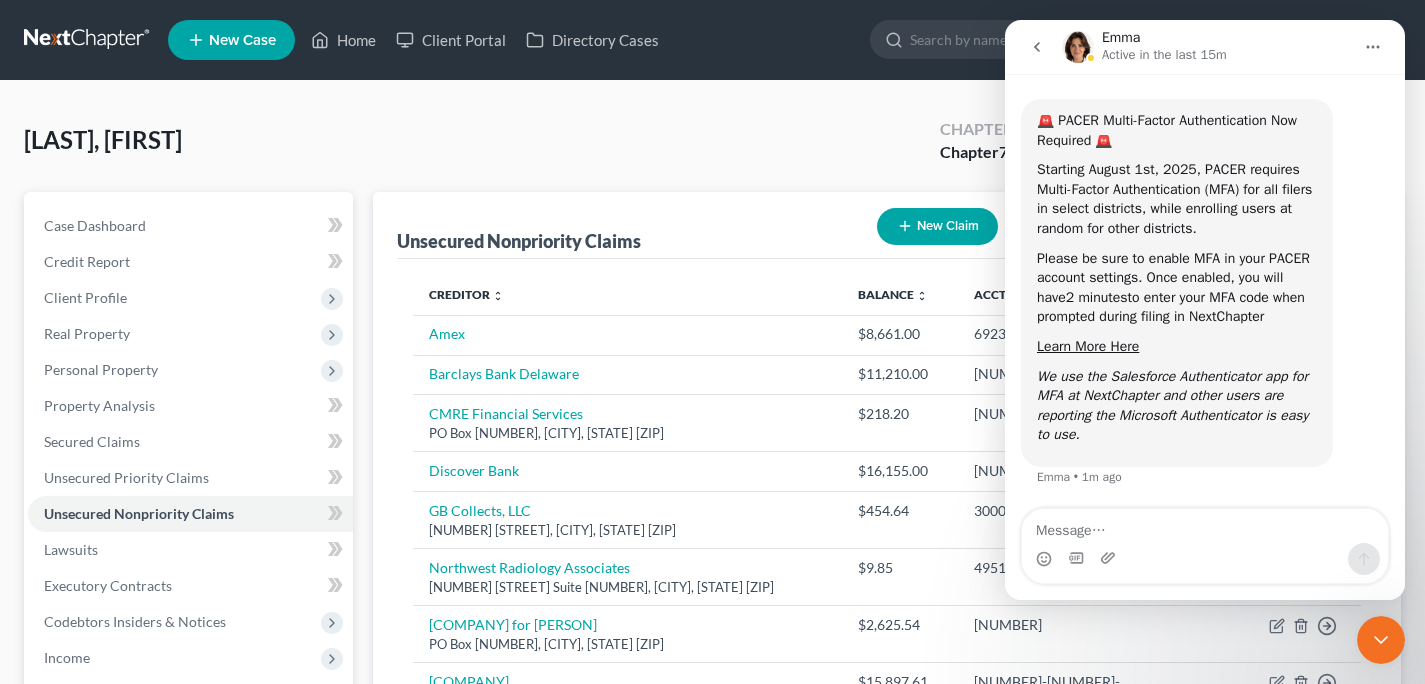 click 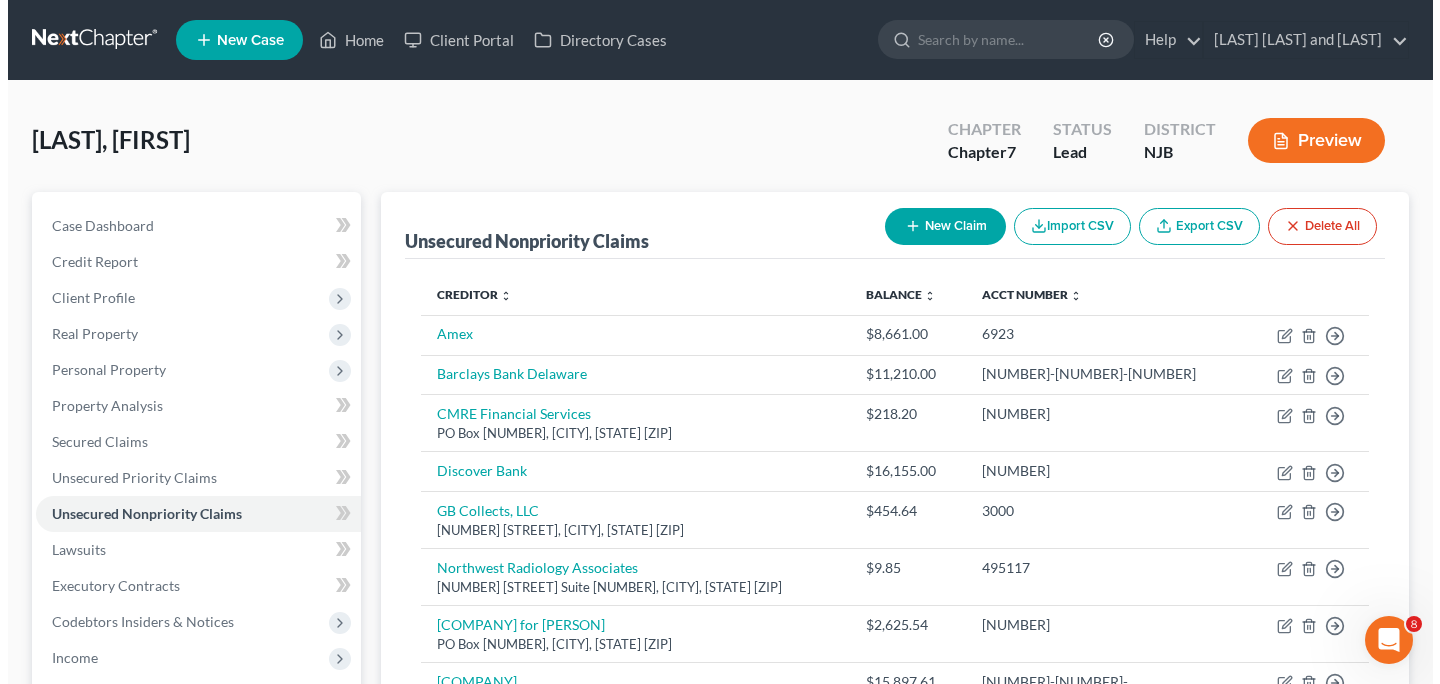 scroll, scrollTop: 0, scrollLeft: 0, axis: both 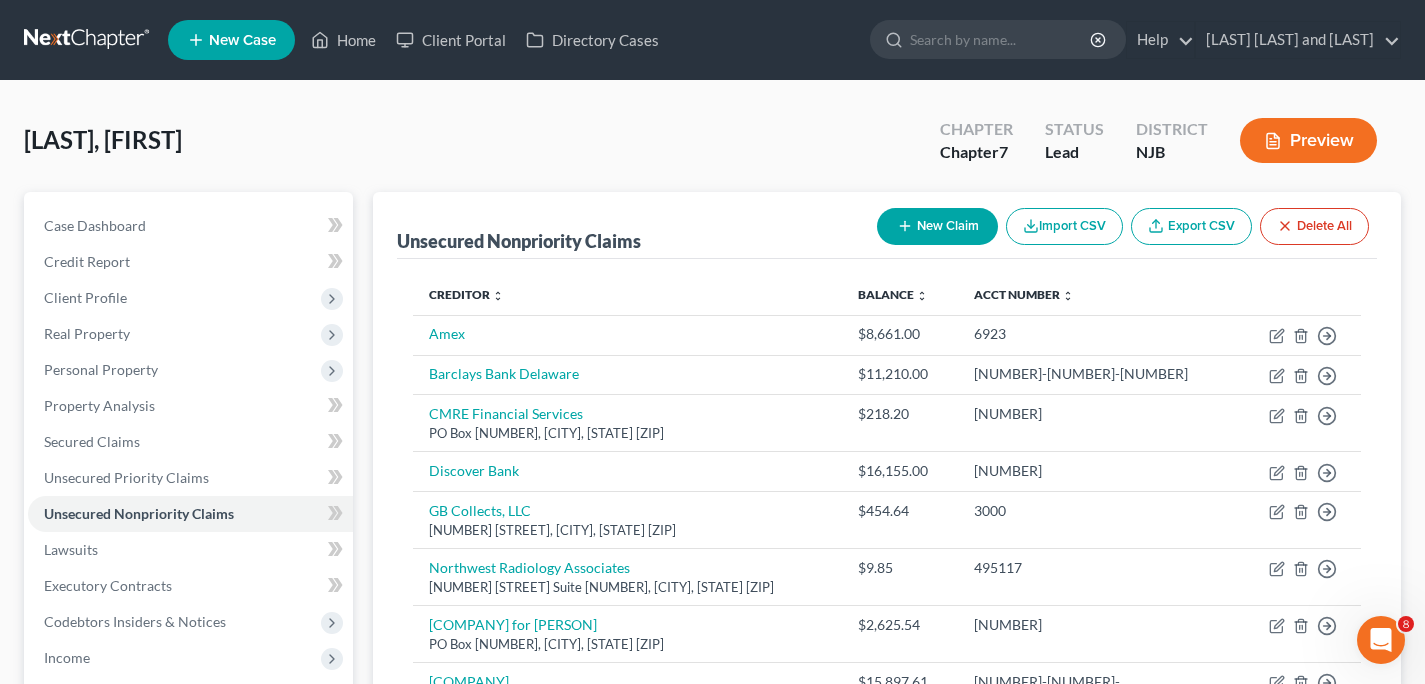 click on "New Claim" at bounding box center [937, 226] 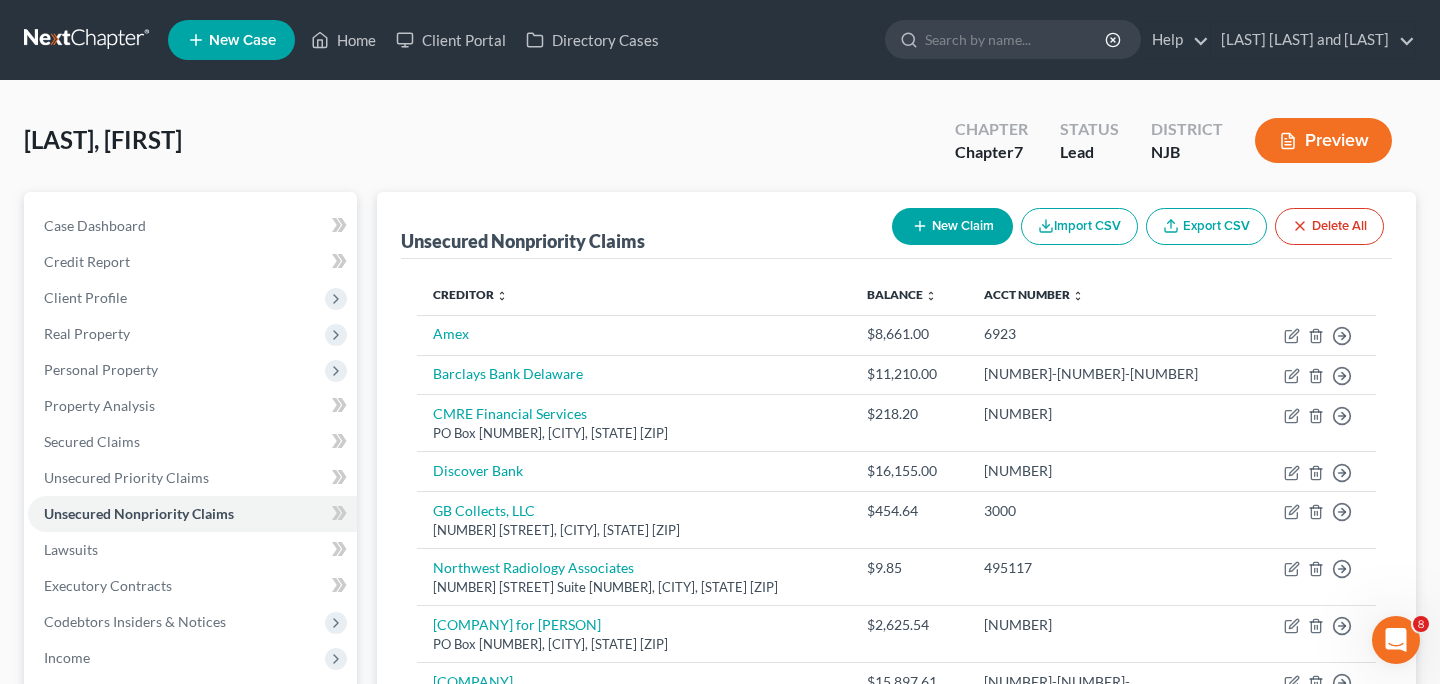 select on "0" 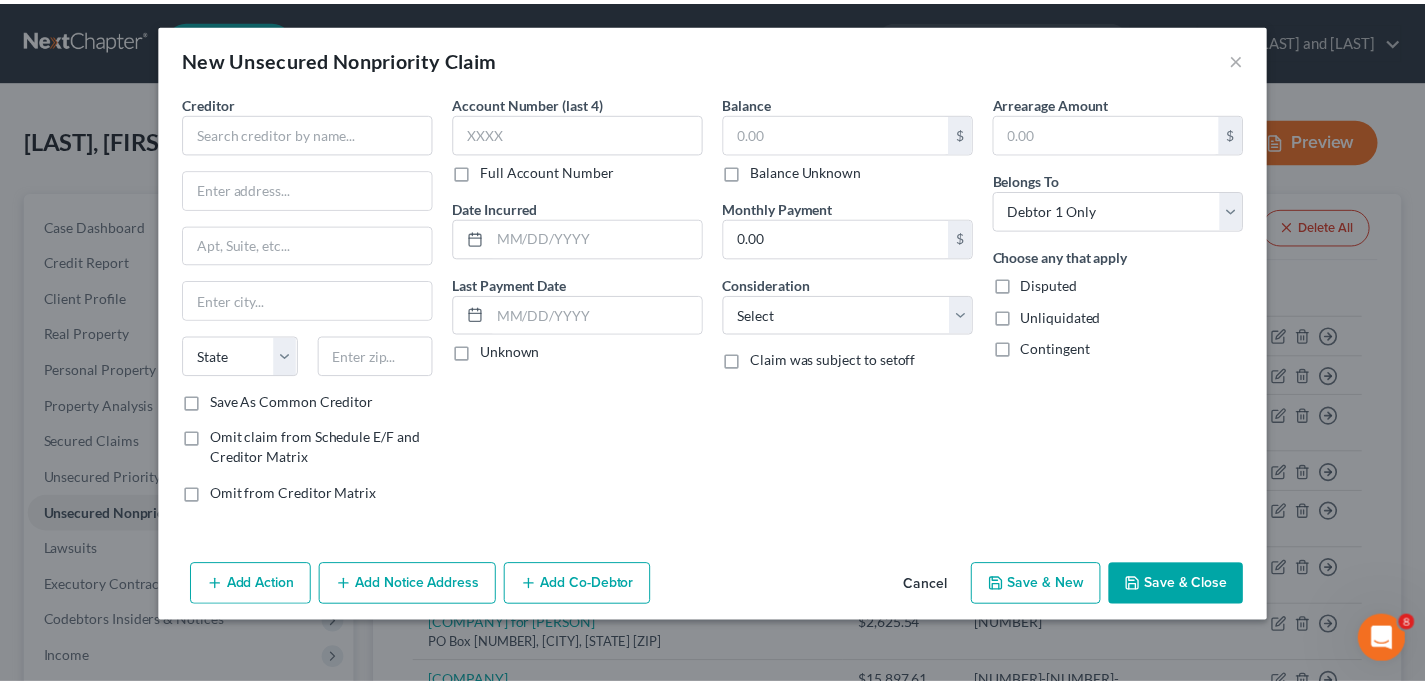 scroll, scrollTop: 74, scrollLeft: 0, axis: vertical 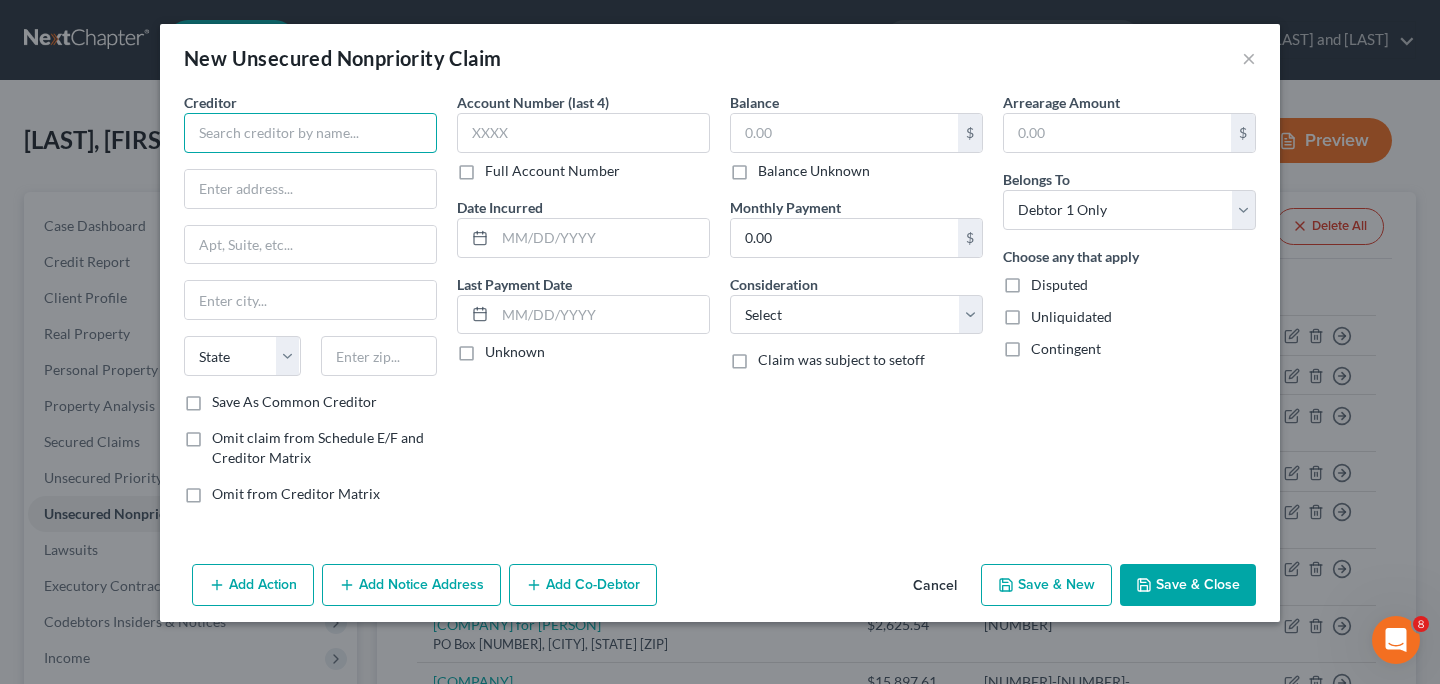 click at bounding box center (310, 133) 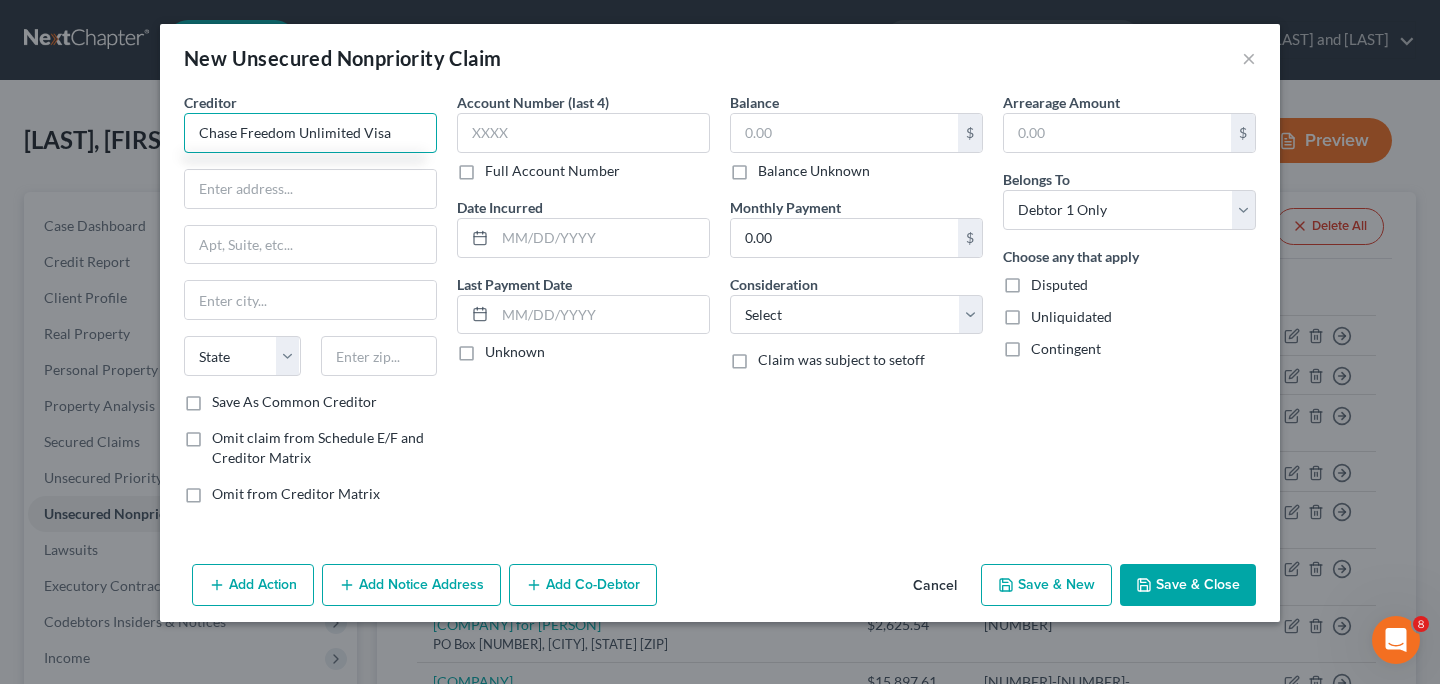 type on "Chase Freedom Unlimited Visa" 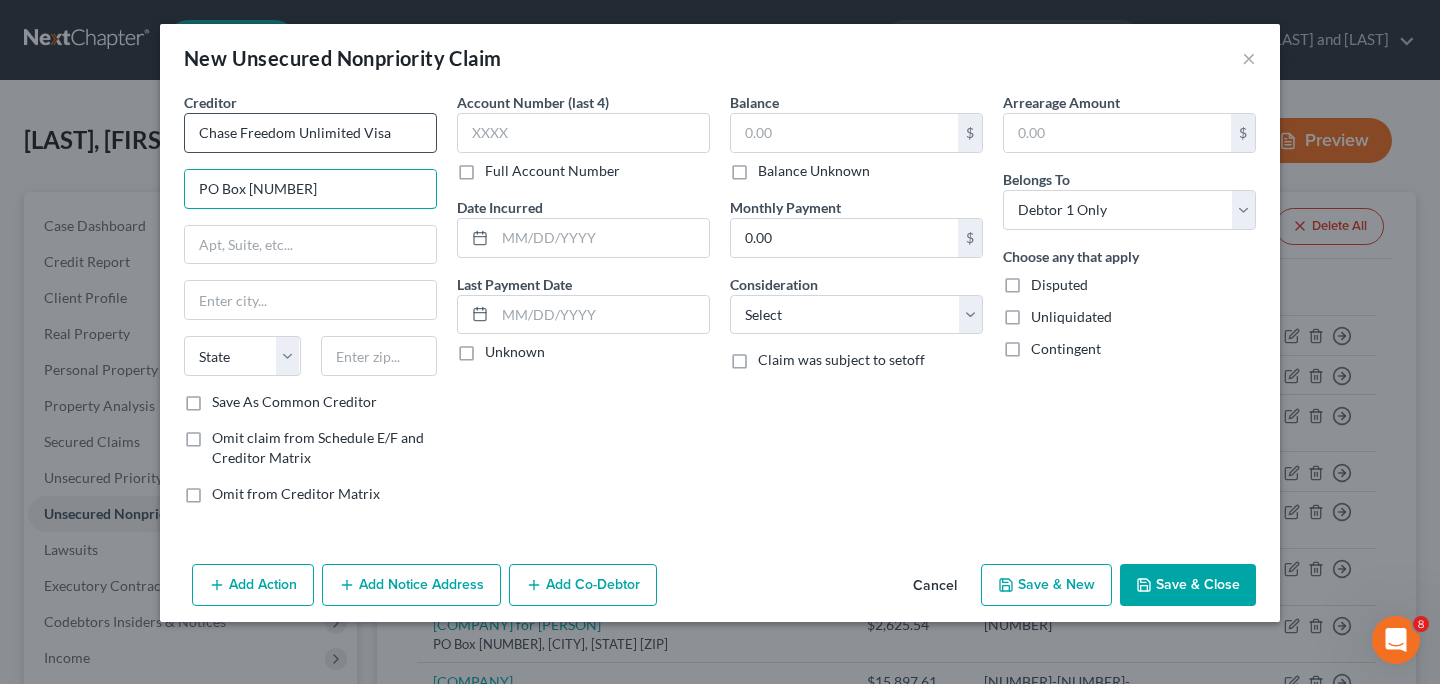 type on "PO Box [NUMBER]" 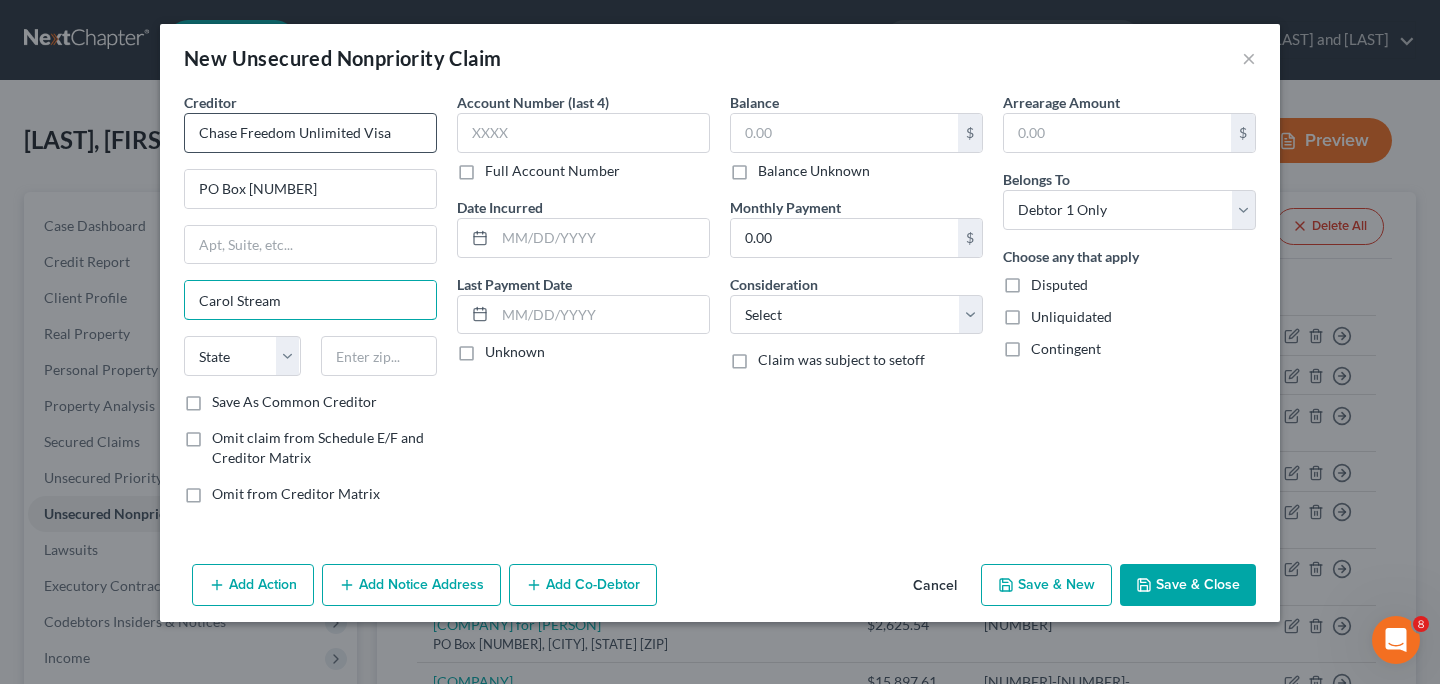type on "Carol Stream" 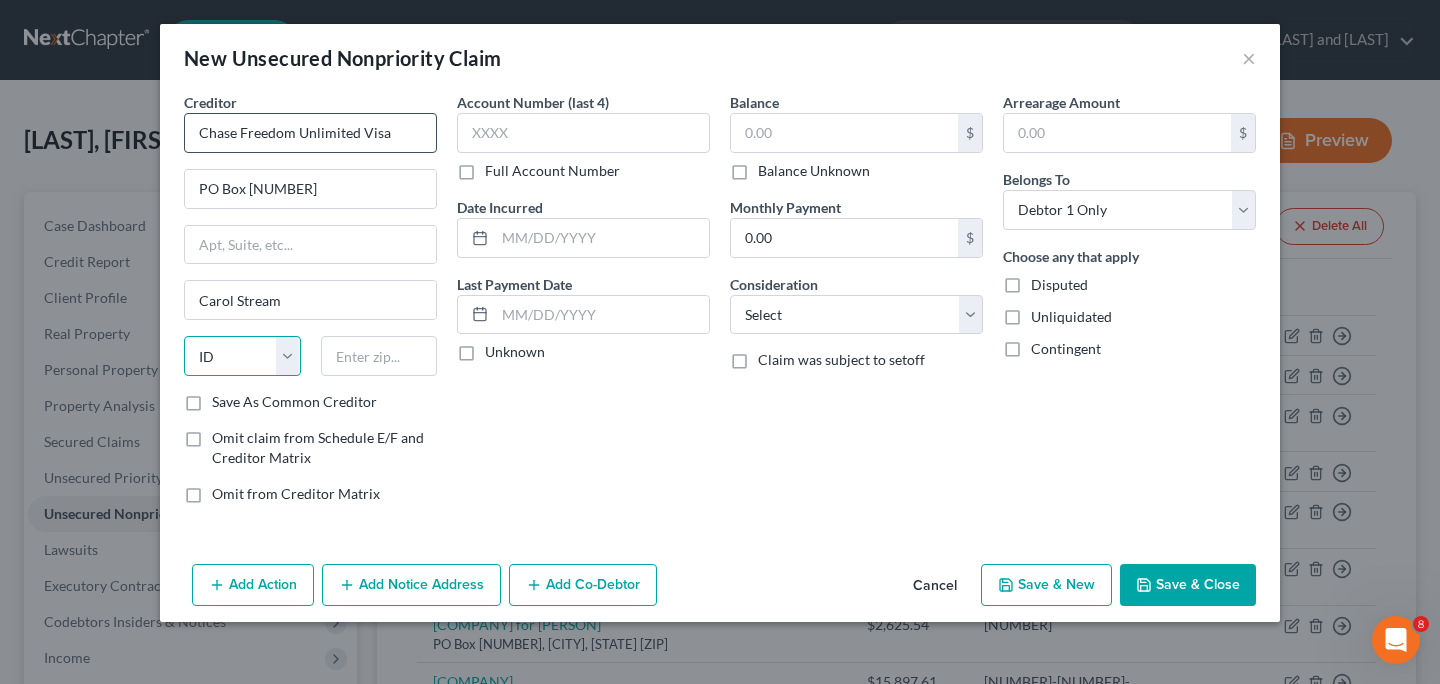 select on "14" 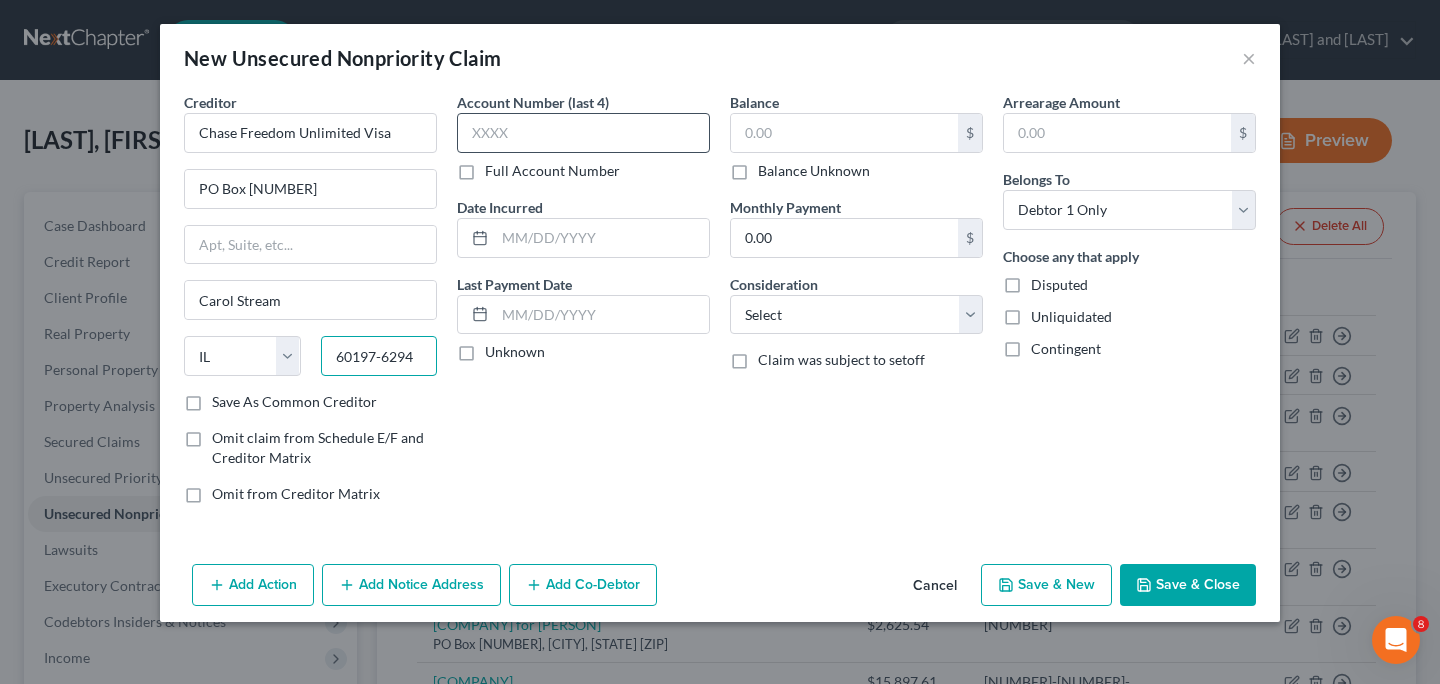 type on "60197-6294" 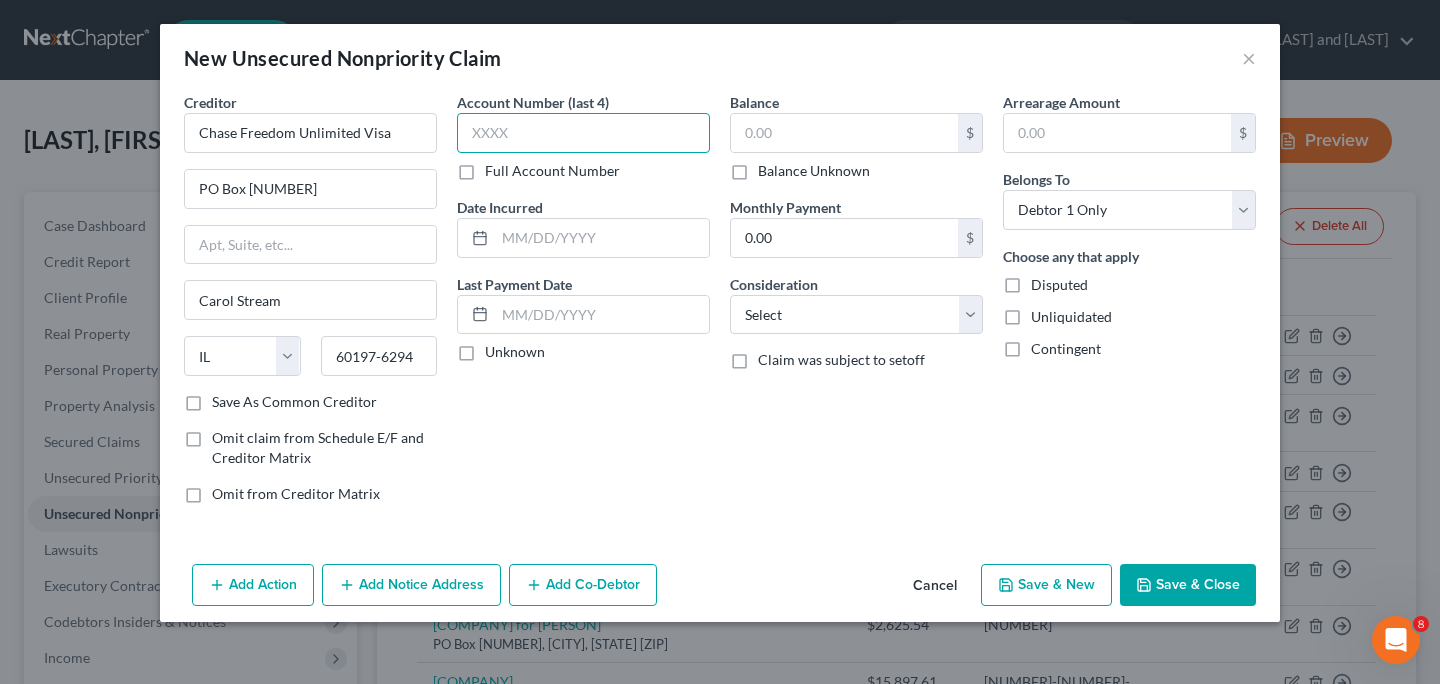 click at bounding box center [583, 133] 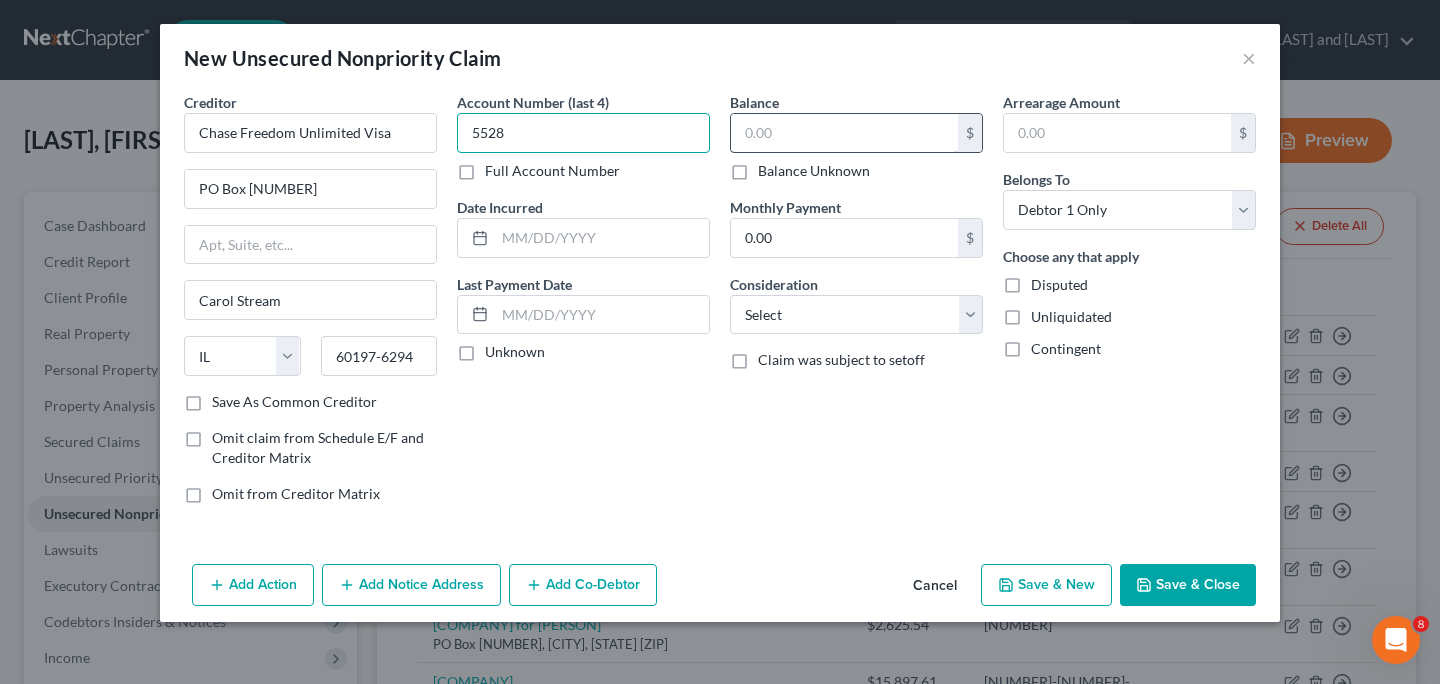 type on "5528" 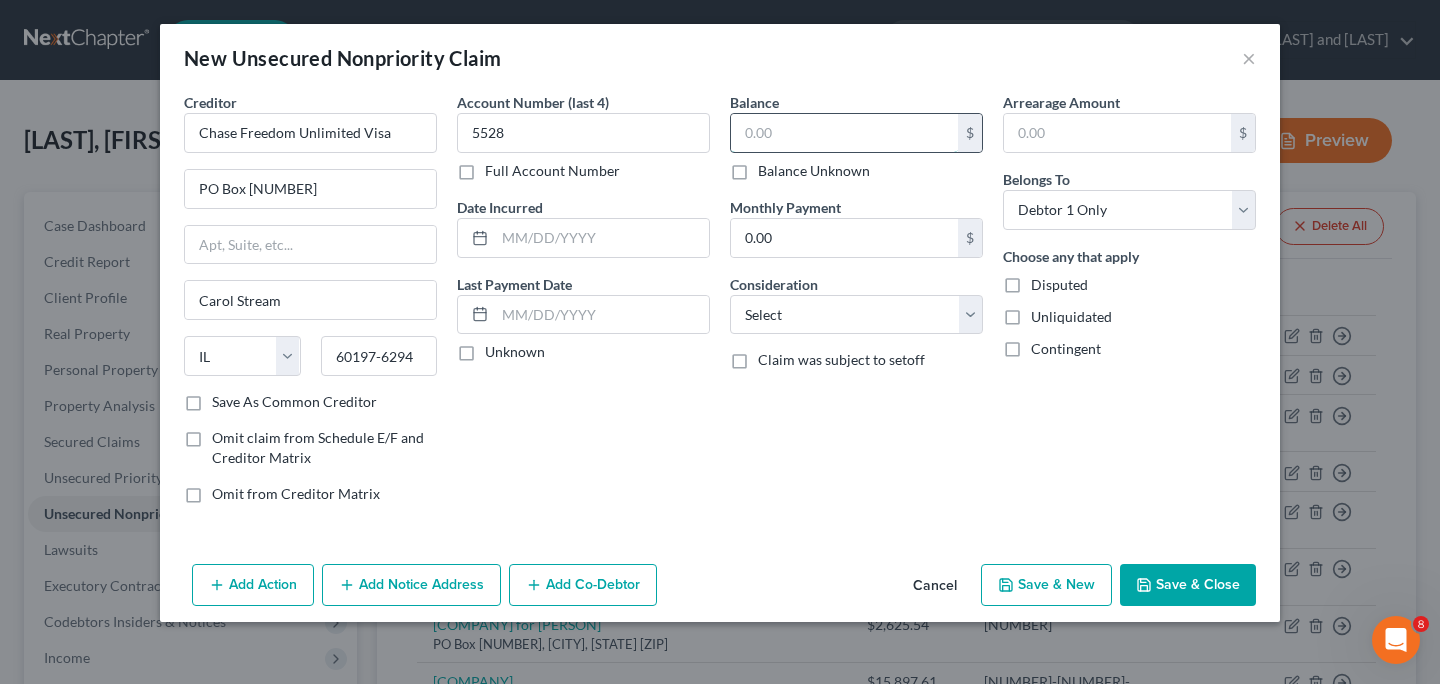 click at bounding box center (844, 133) 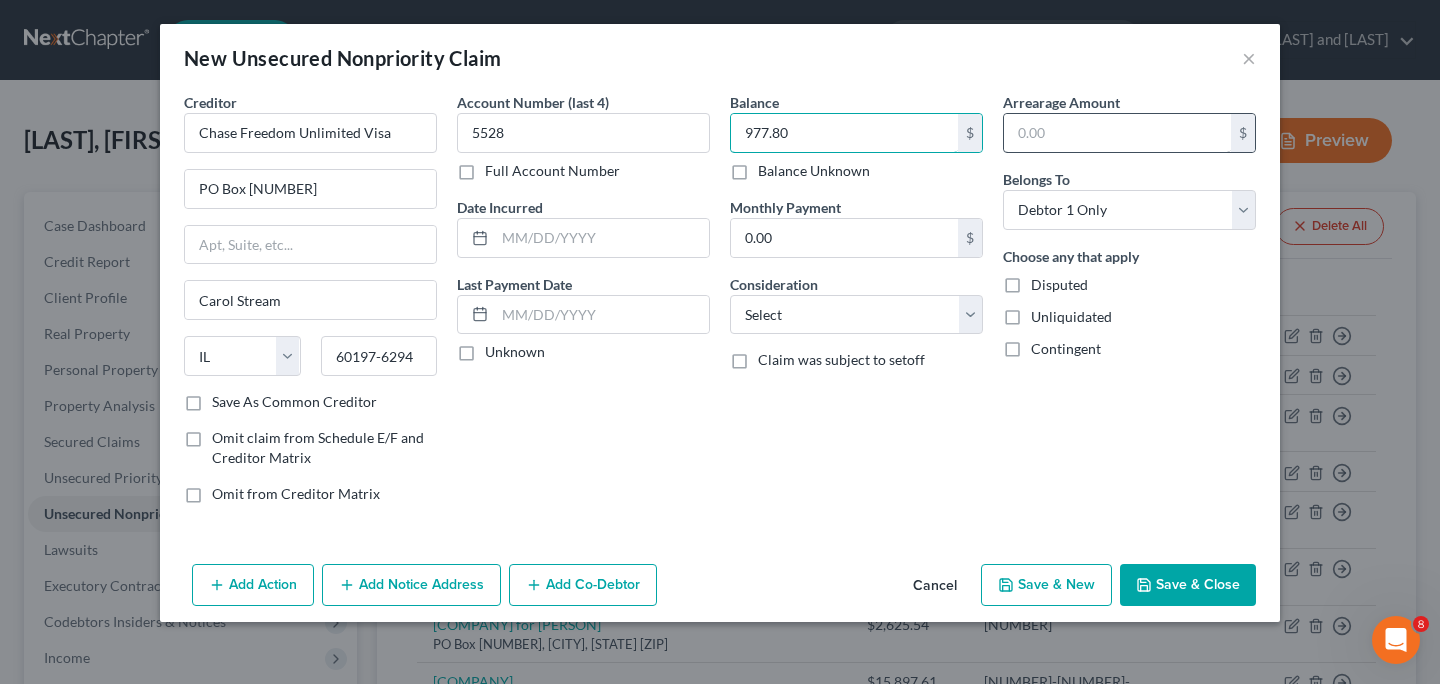 type on "977.80" 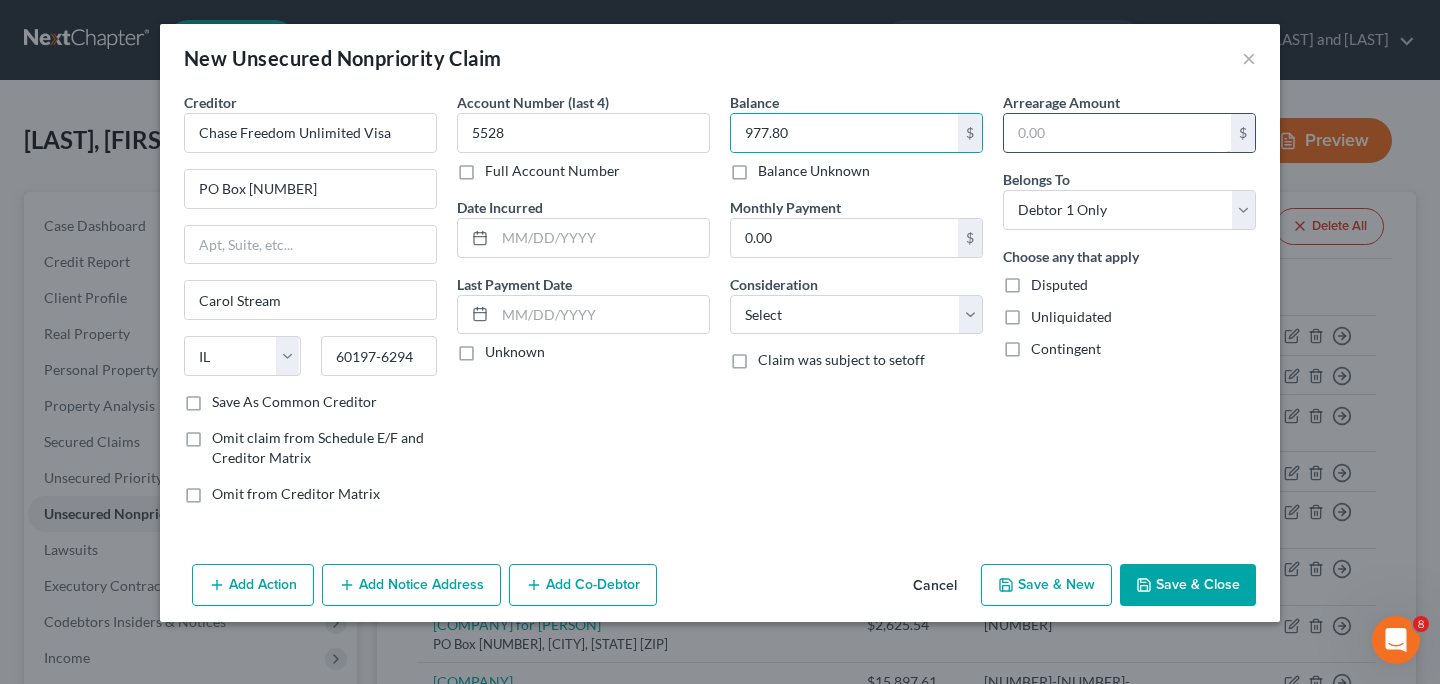click at bounding box center (1117, 133) 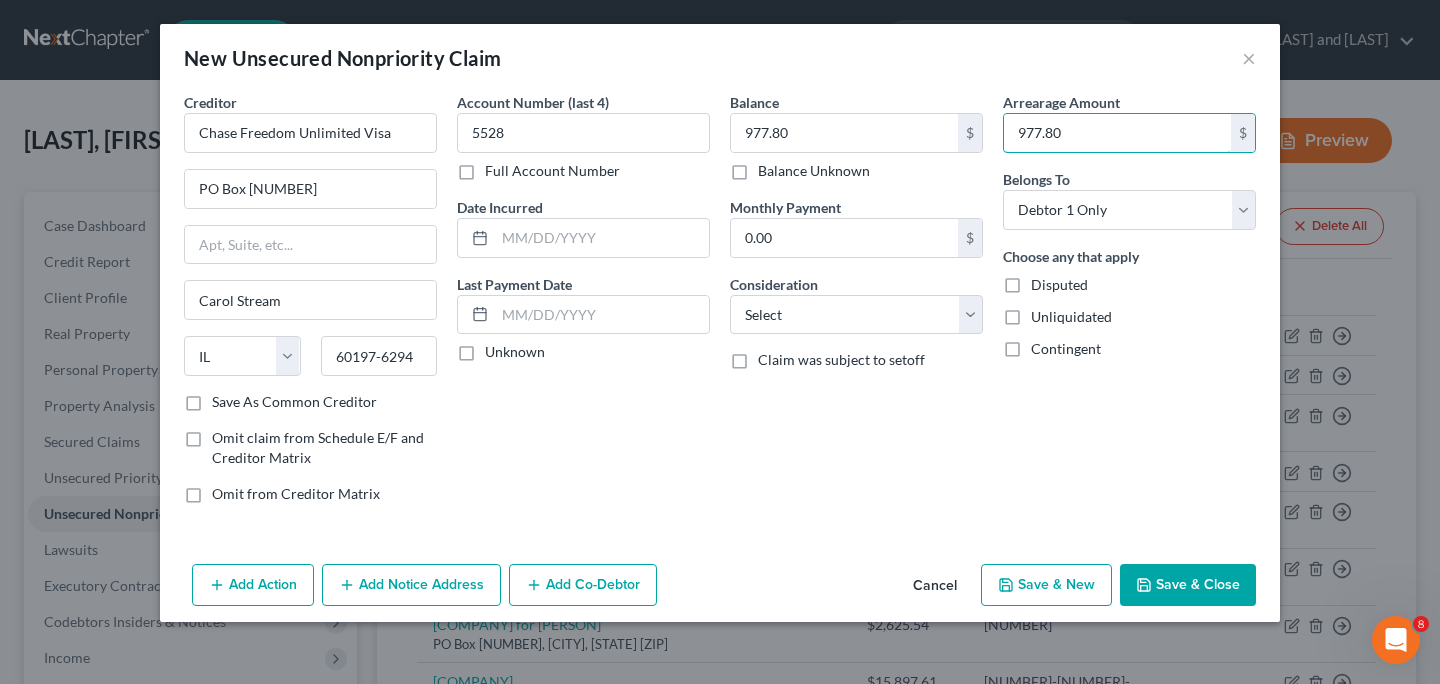 type on "977.80" 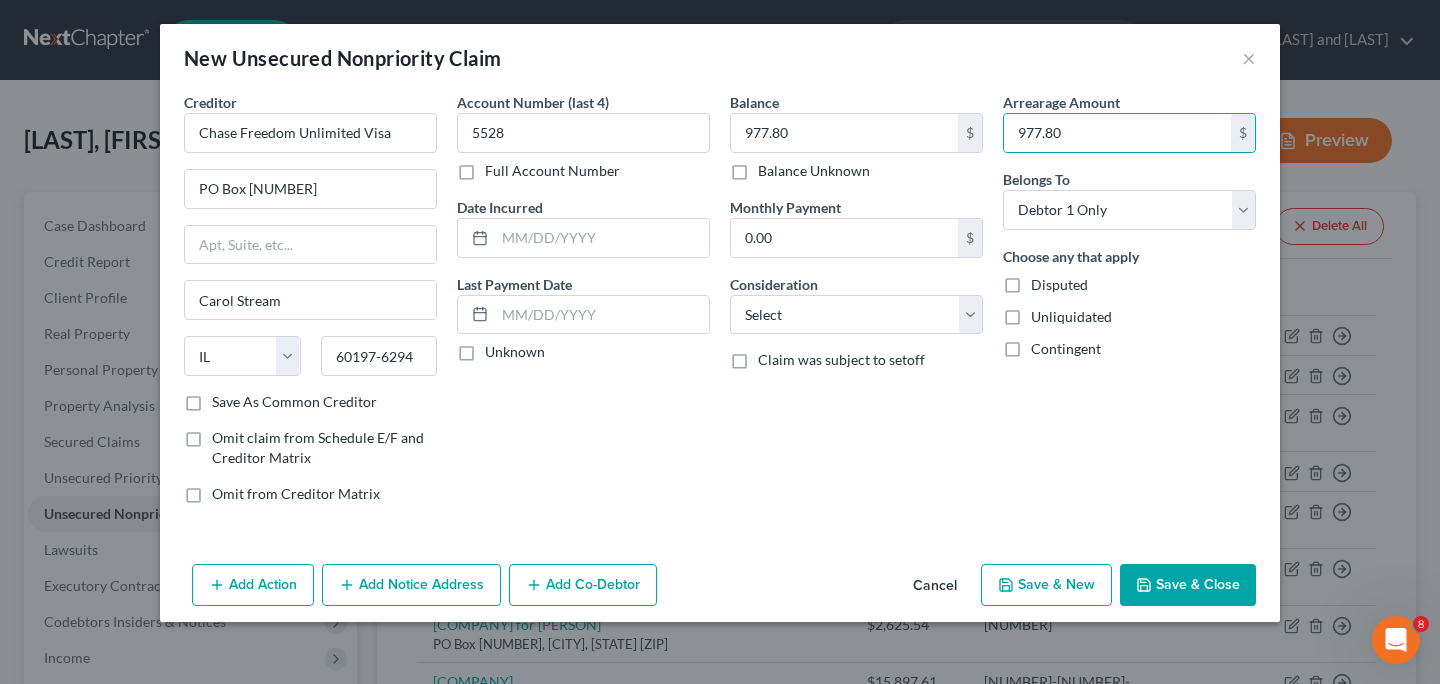 click on "Disputed" at bounding box center [1059, 285] 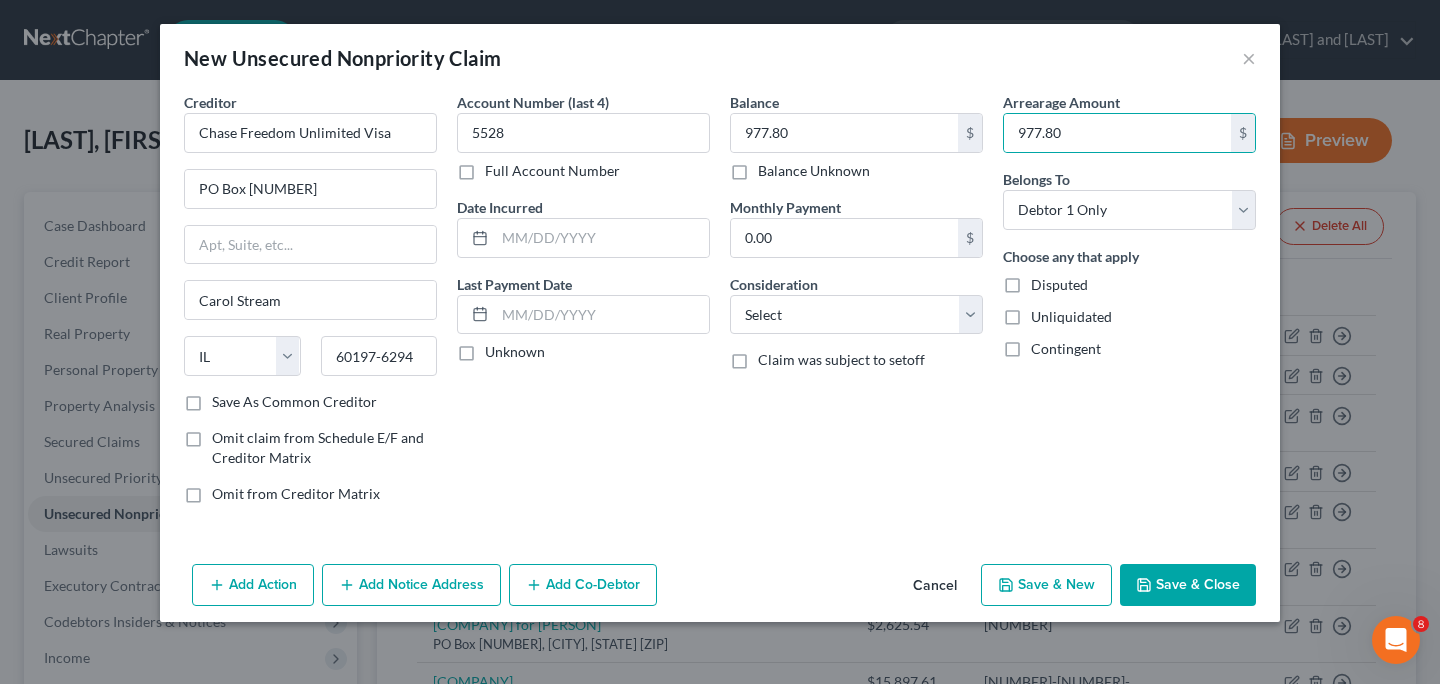 click on "Disputed" at bounding box center [1045, 281] 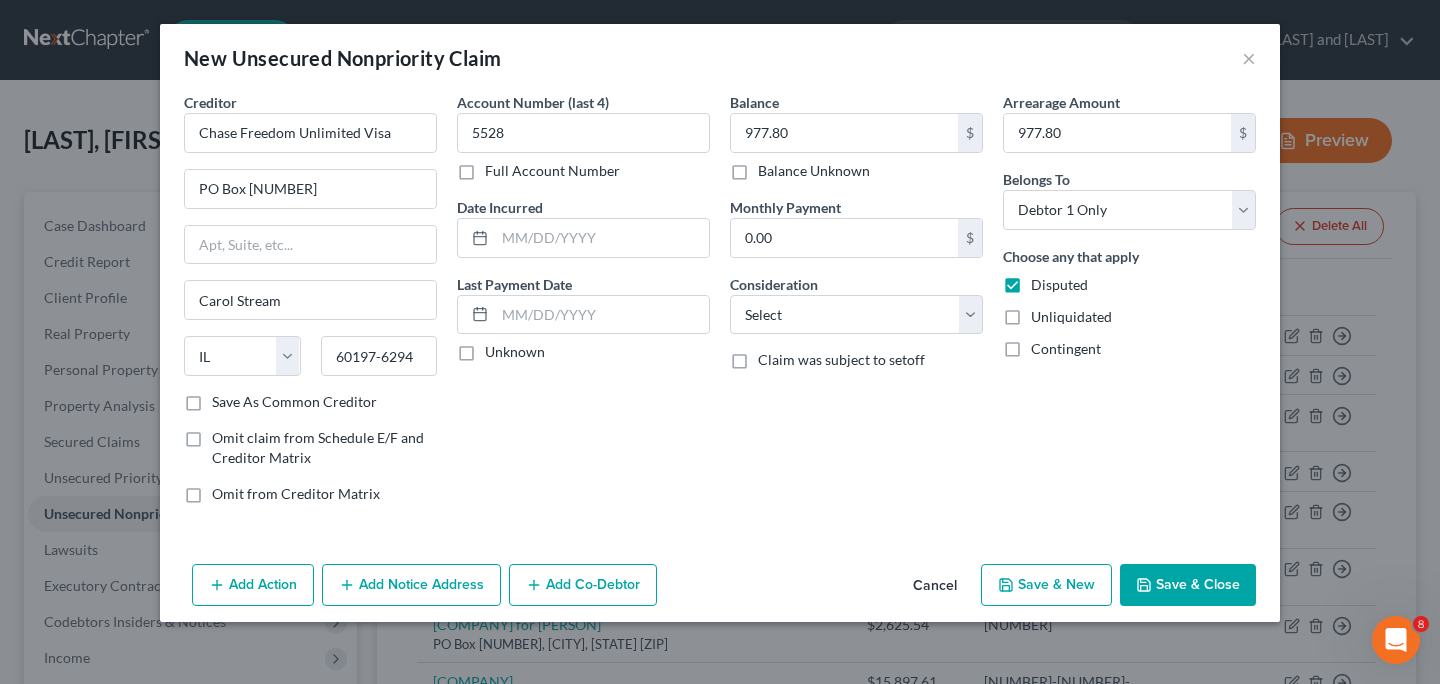 click on "Unliquidated" at bounding box center [1071, 317] 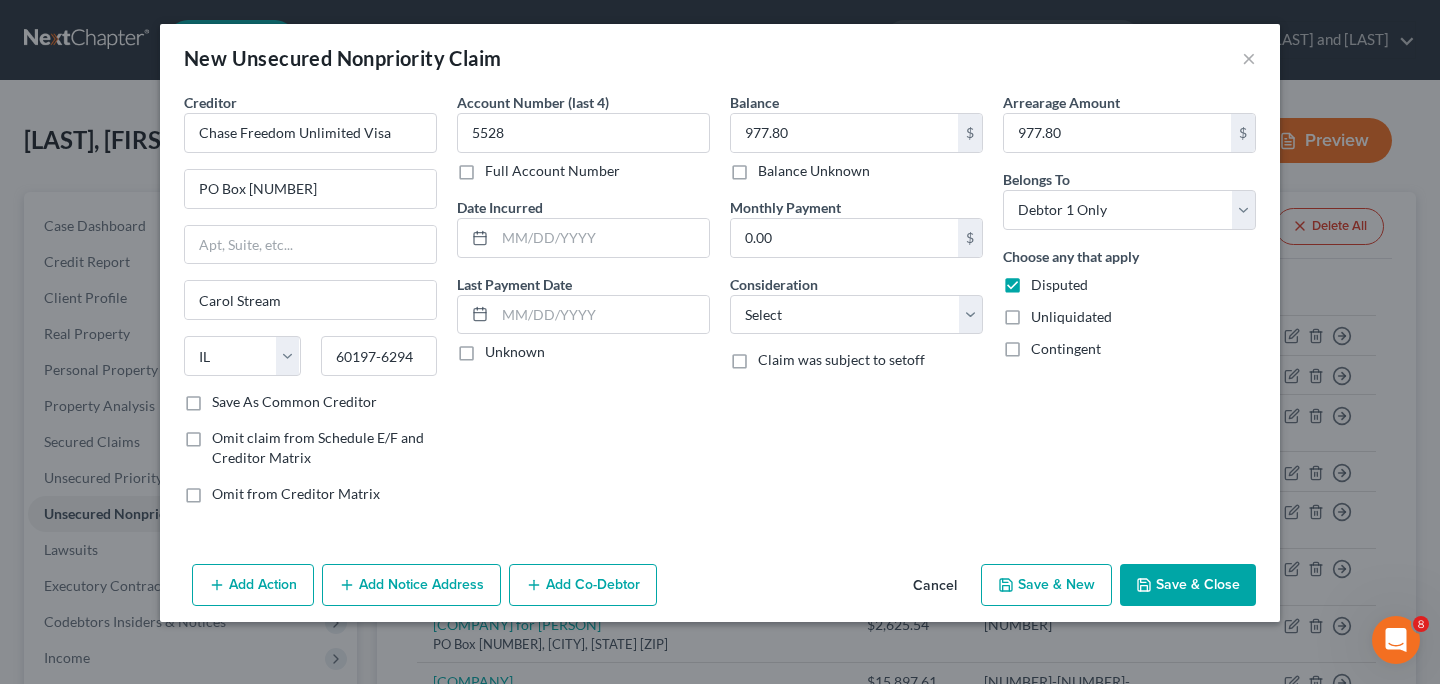click on "Unliquidated" at bounding box center (1045, 313) 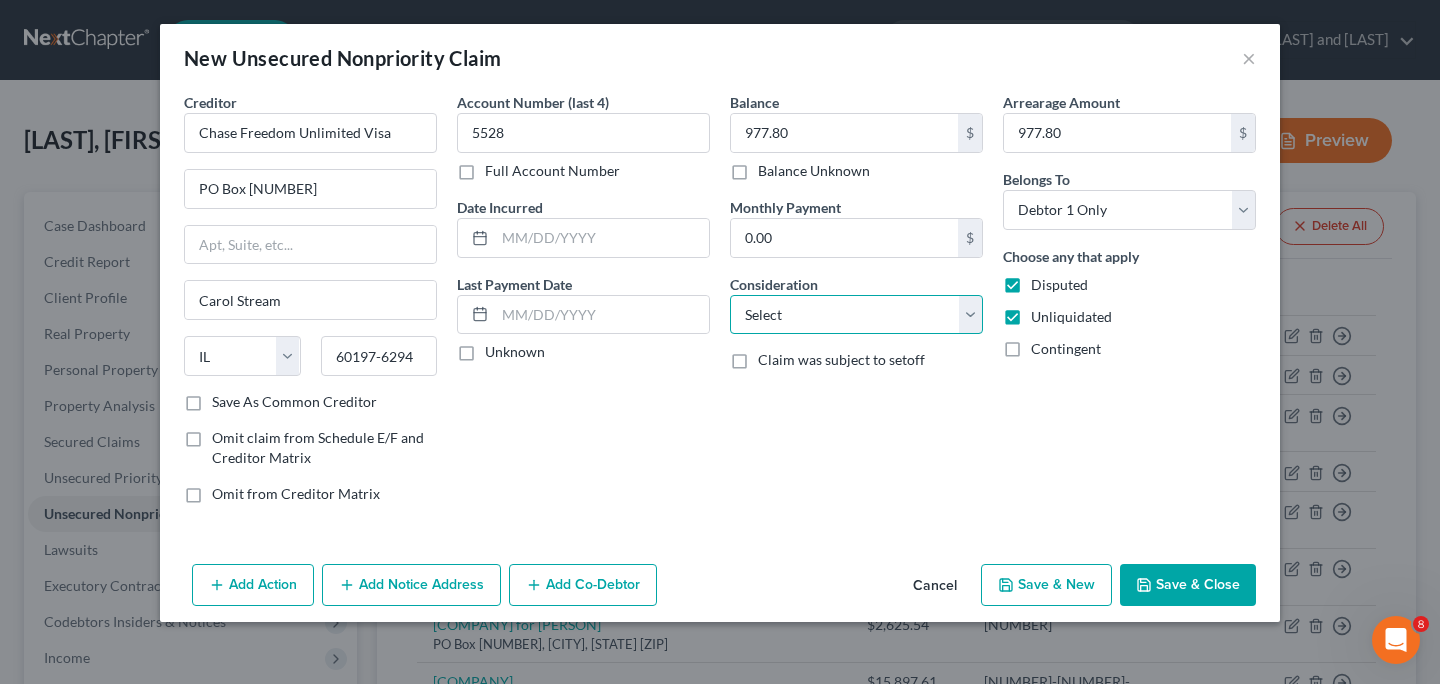 click on "Select Cable / Satellite Services Collection Agency Credit Card Debt Debt Counseling / Attorneys Deficiency Balance Domestic Support Obligations Home / Car Repairs Income Taxes Judgment Liens Medical Services Monies Loaned / Advanced Mortgage Obligation From Divorce Or Separation Obligation To Pensions Other Overdrawn Bank Account Promised To Help Pay Creditors Student Loans Suppliers And Vendors Telephone / Internet Services Utility Services" at bounding box center [856, 315] 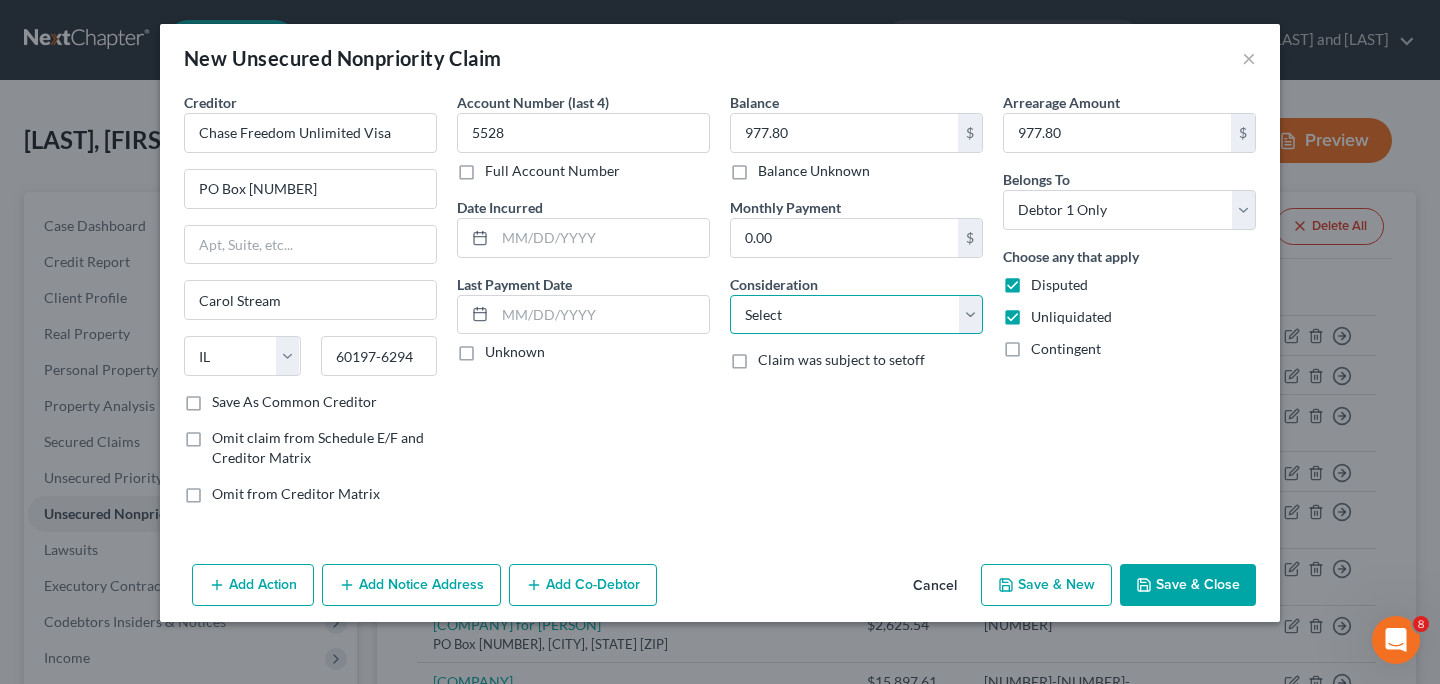 select on "2" 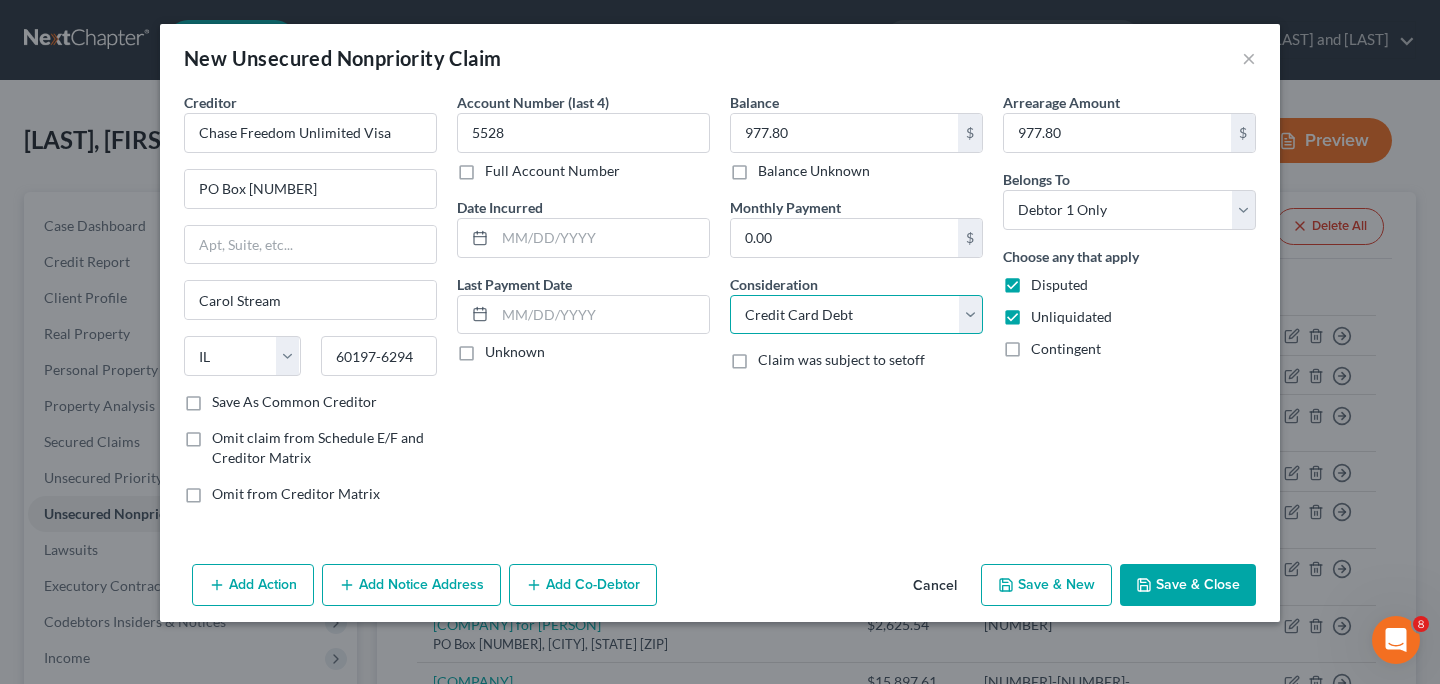 click on "Credit Card Debt" at bounding box center [0, 0] 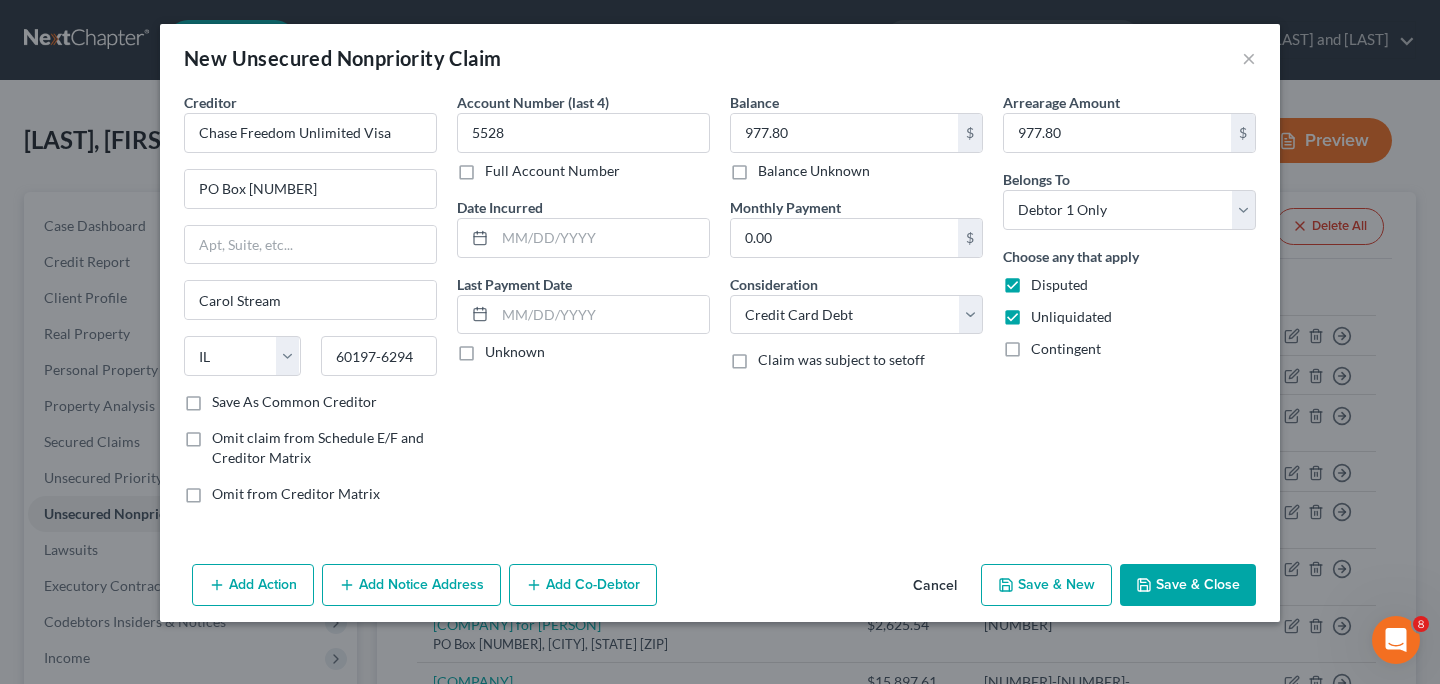 click on "Save As Common Creditor" at bounding box center (294, 402) 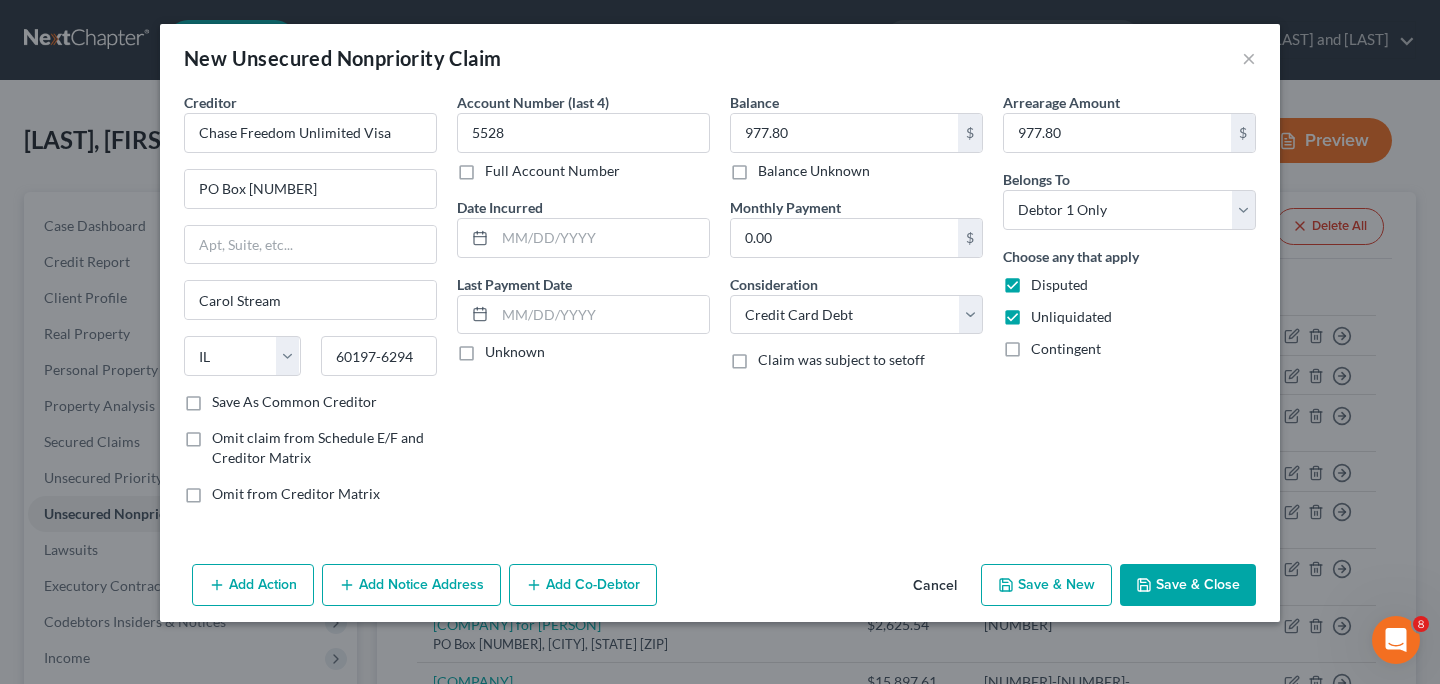 click on "Save As Common Creditor" at bounding box center (226, 398) 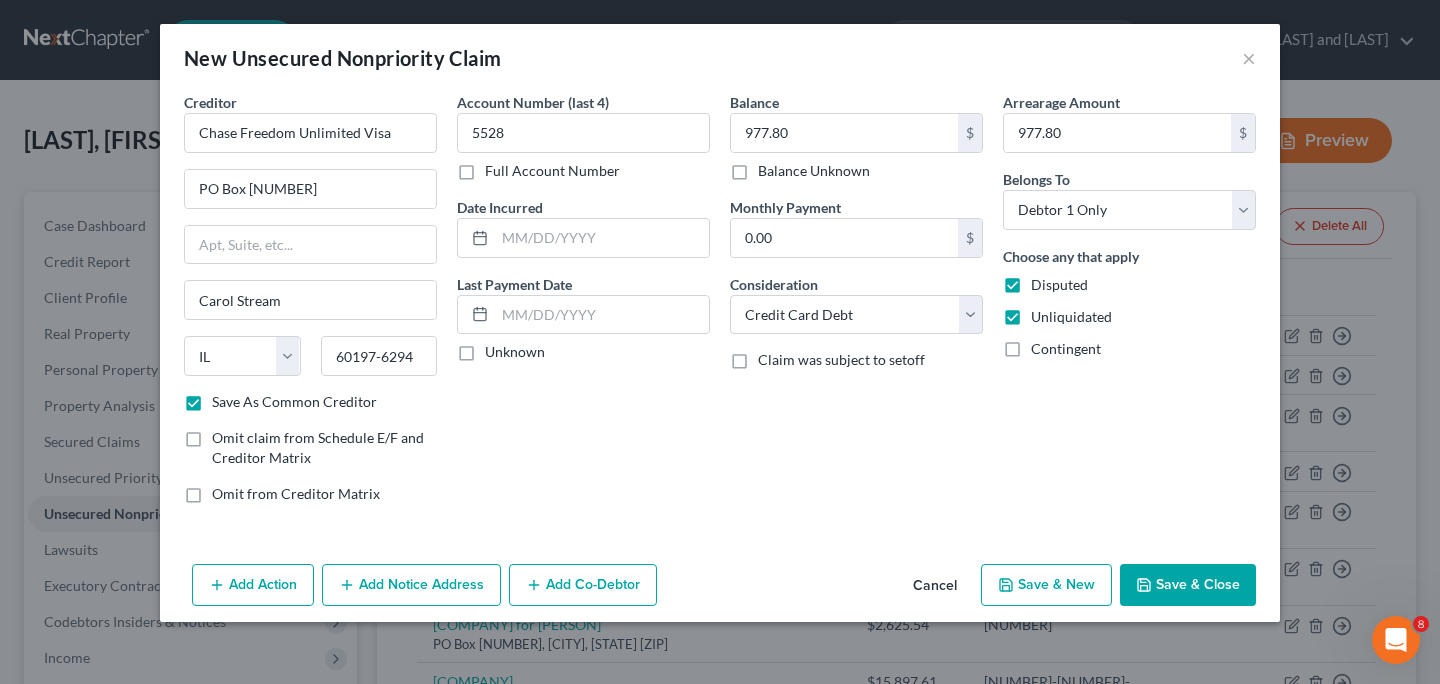 click on "Unknown" at bounding box center [515, 352] 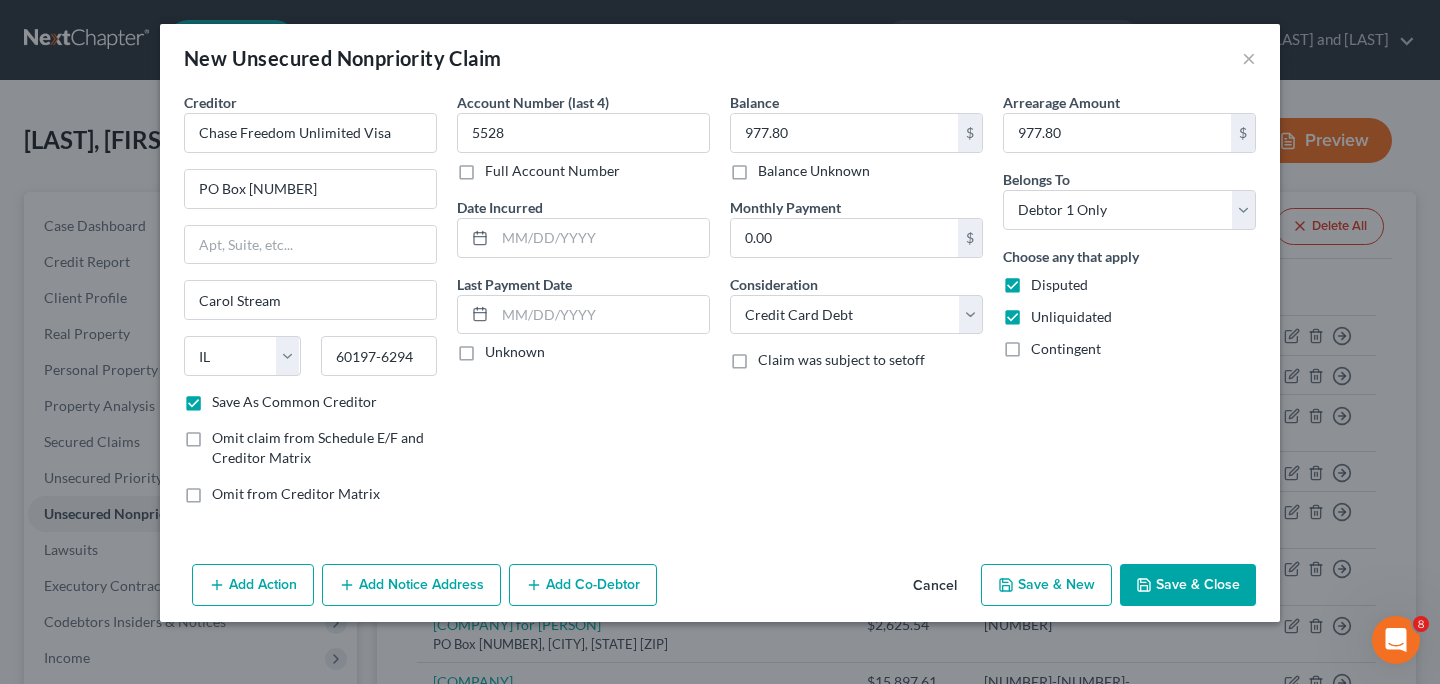 click on "Unknown" at bounding box center [499, 348] 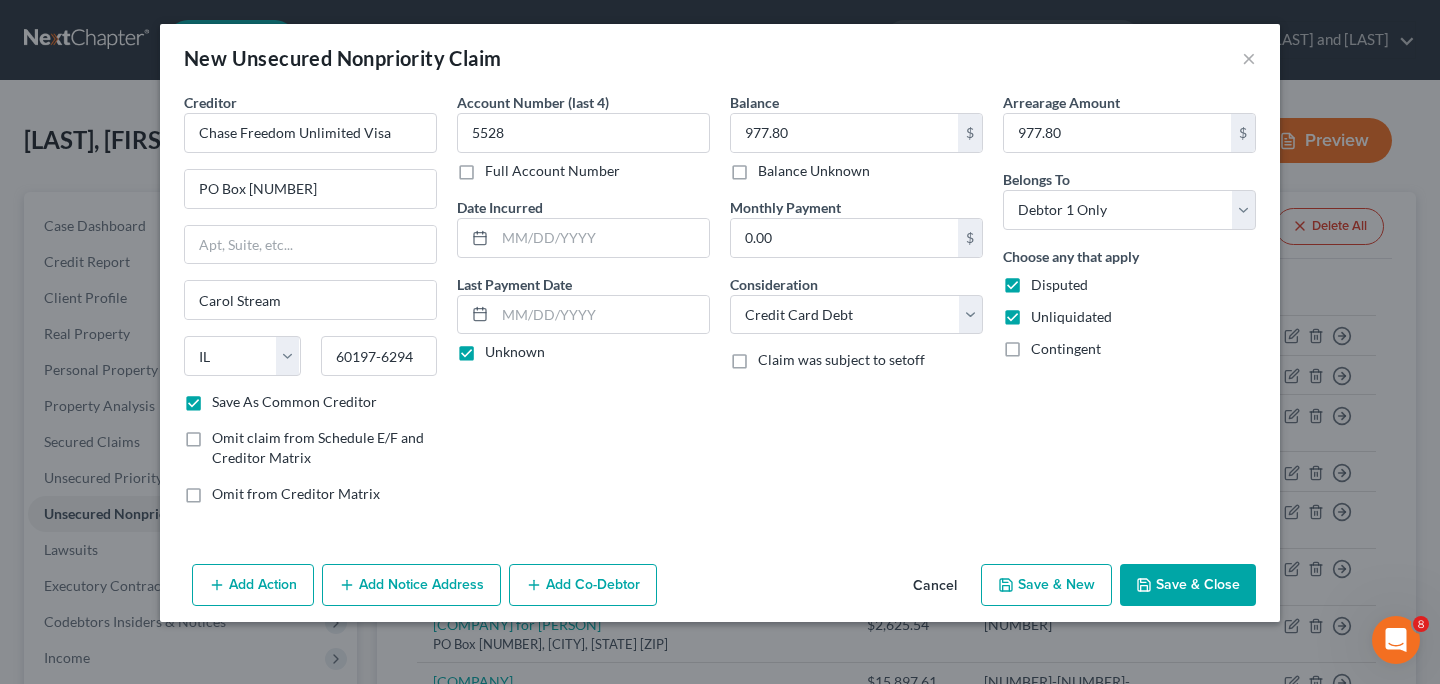 click on "Save & New" at bounding box center (1046, 585) 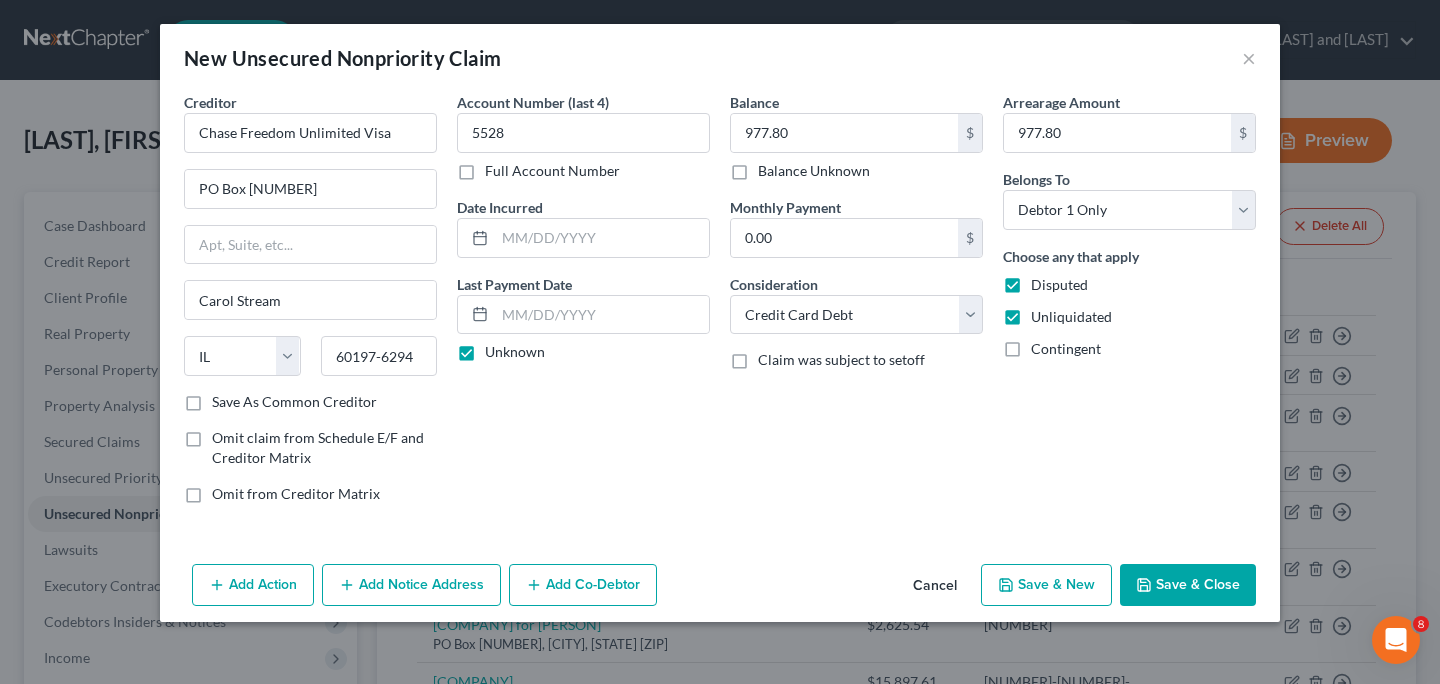 select on "0" 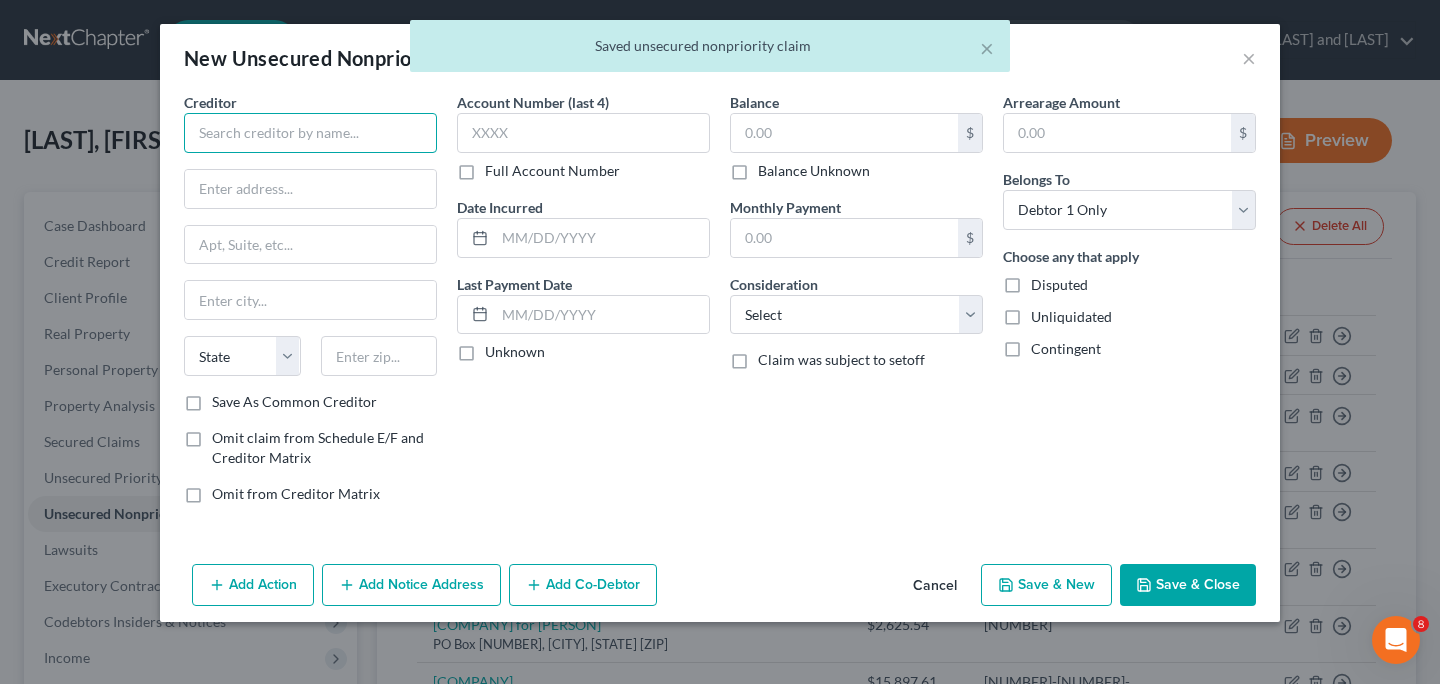click at bounding box center (310, 133) 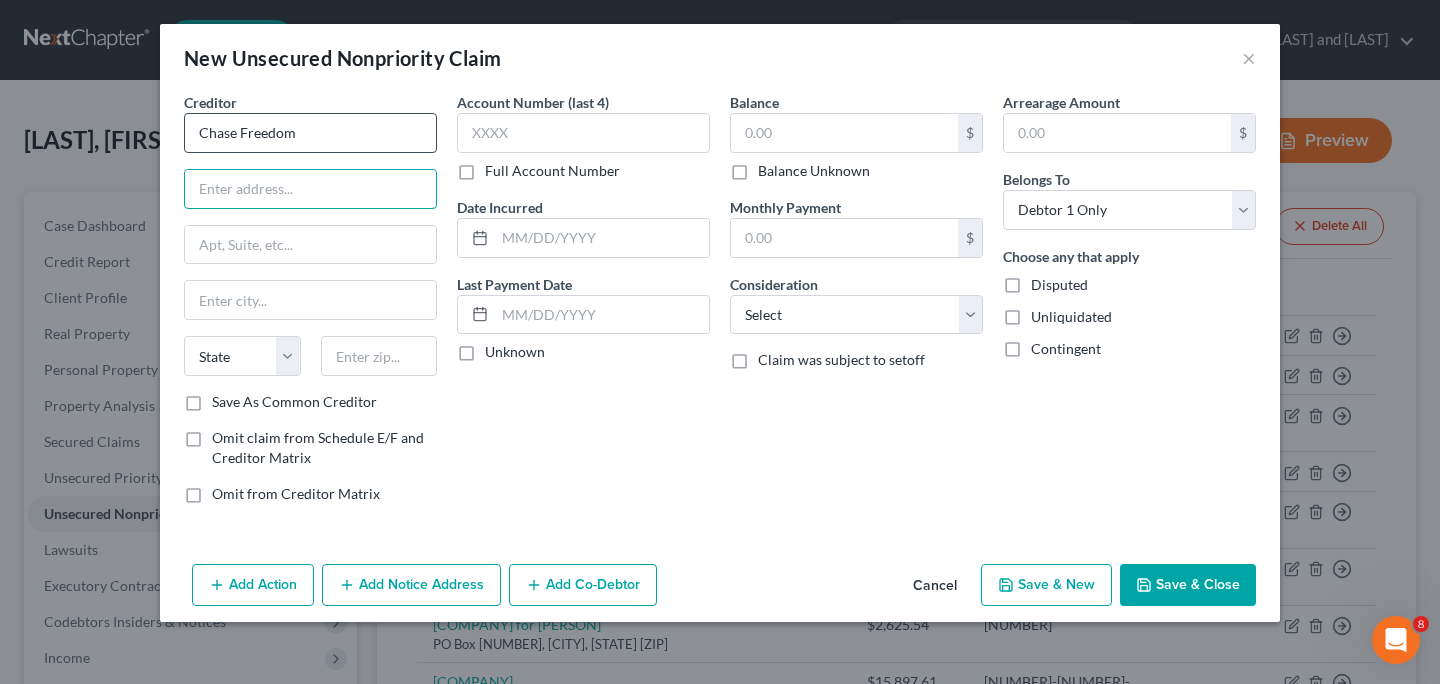 type on "Chase Freedom" 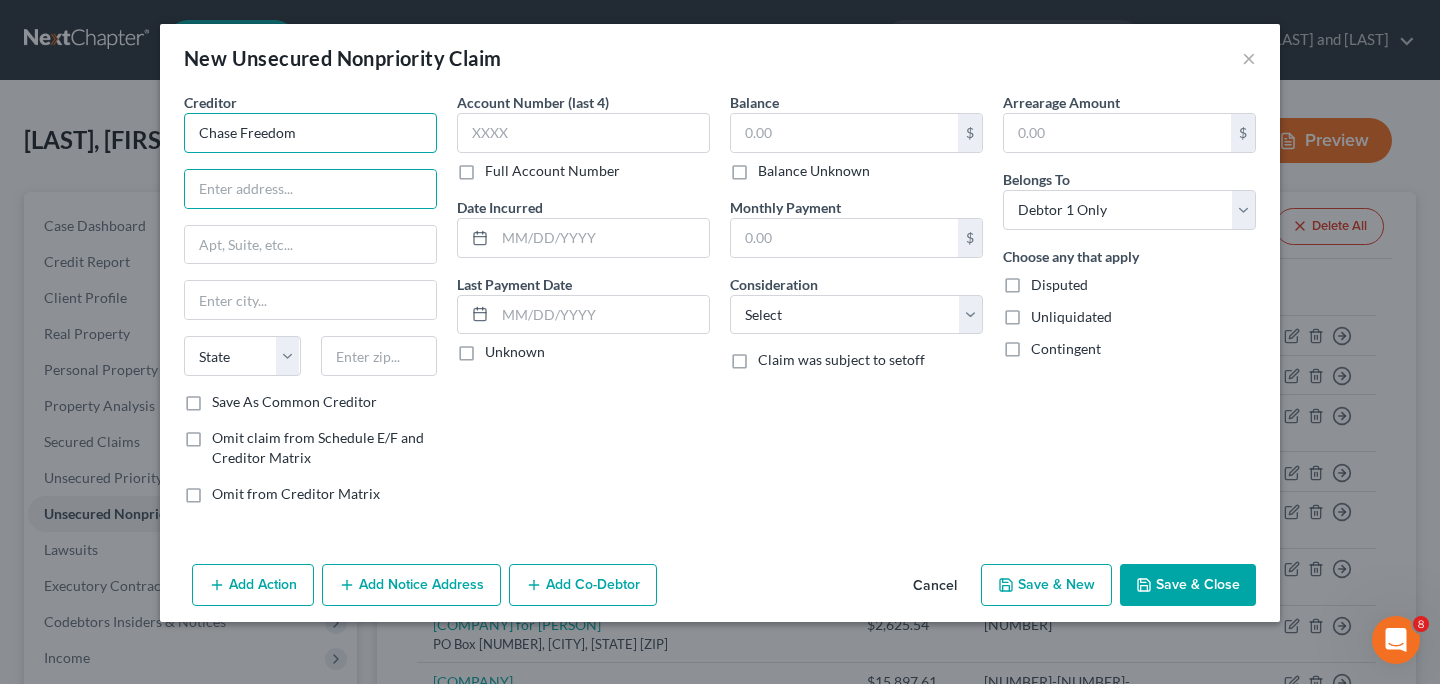 click on "Chase Freedom" at bounding box center (310, 133) 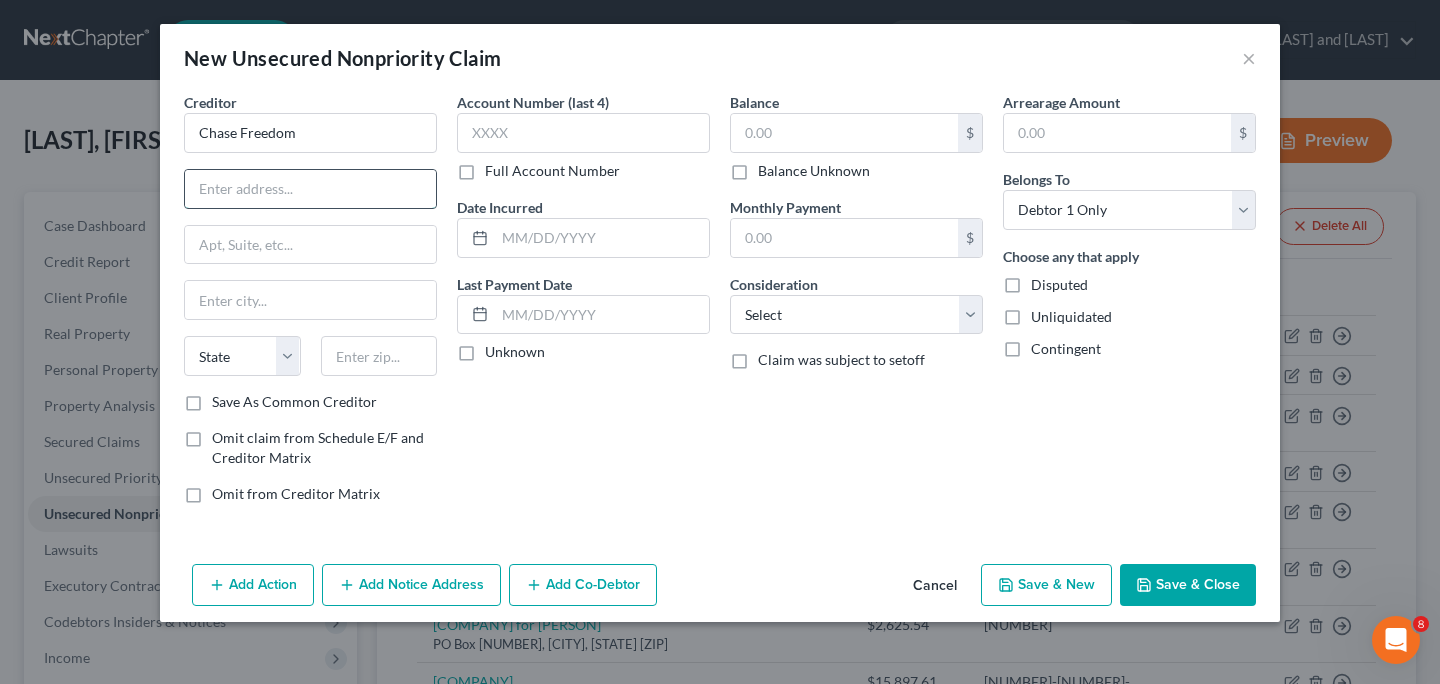 click at bounding box center [310, 189] 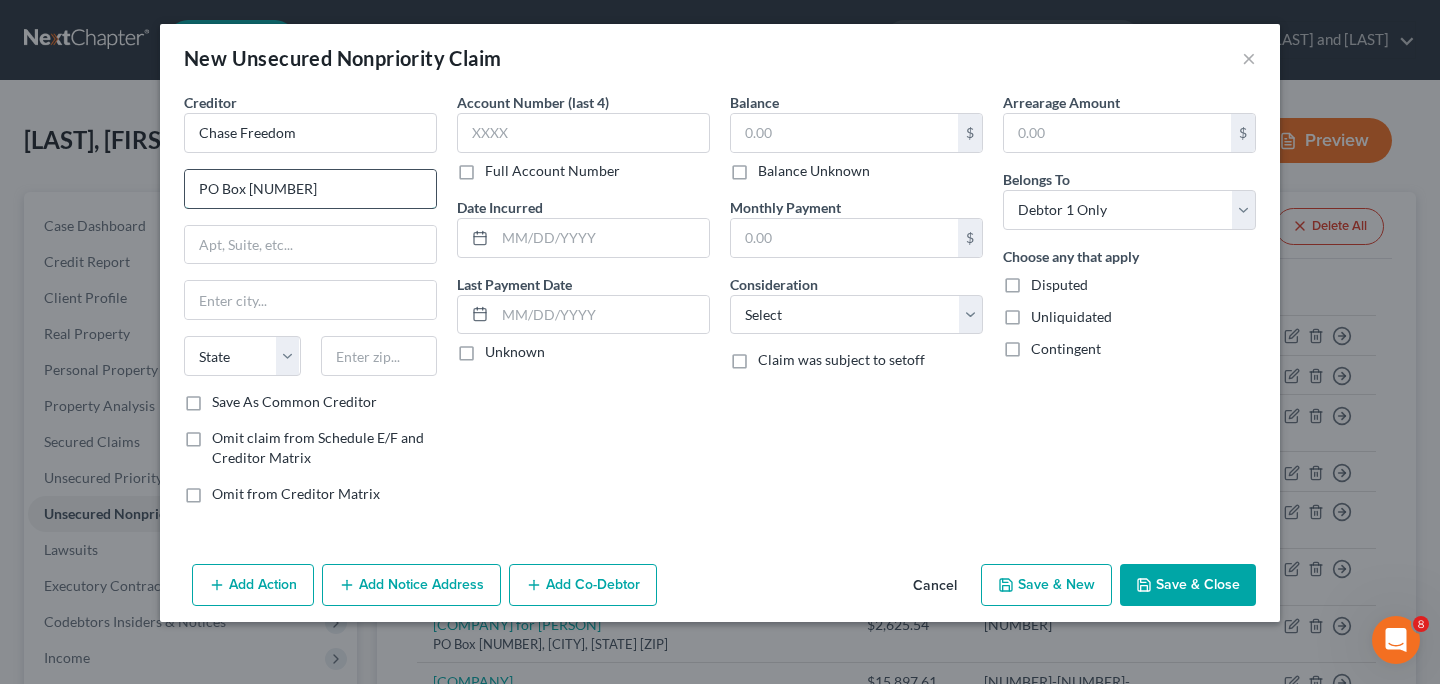 type on "PO Box [NUMBER]" 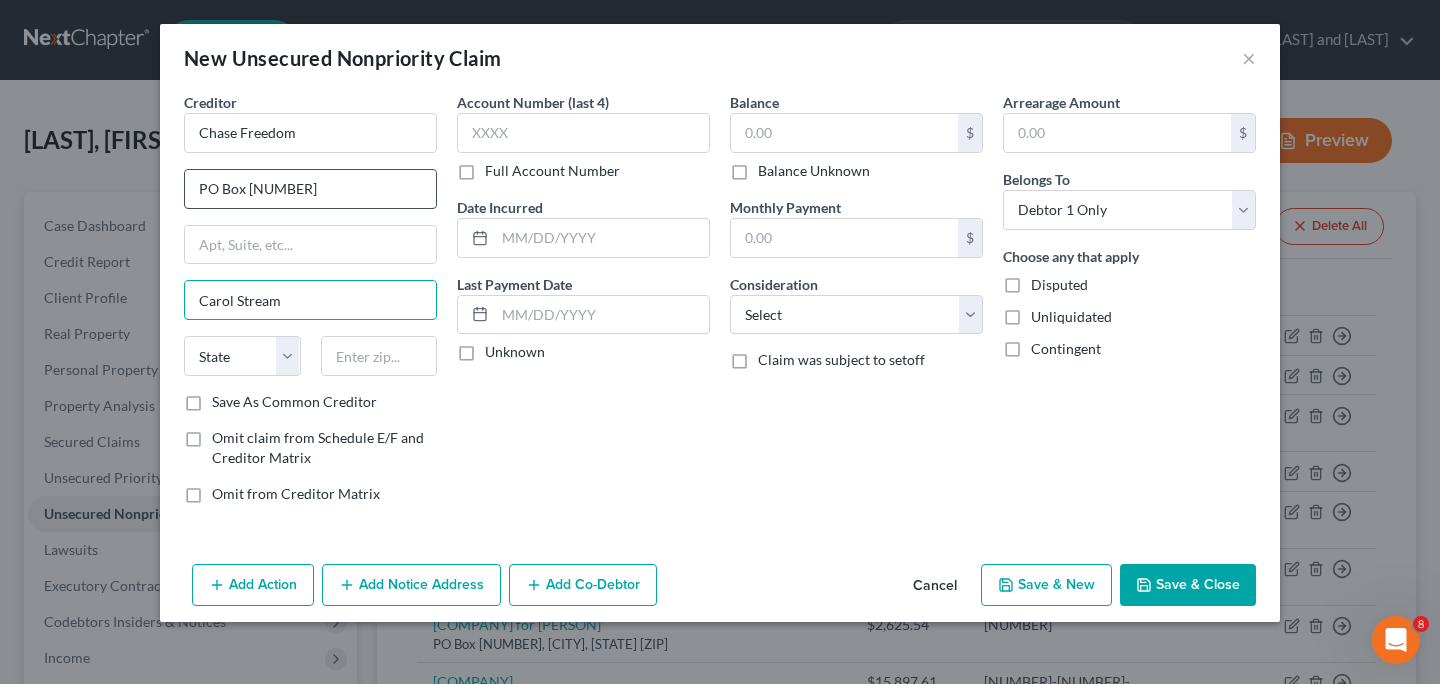 type on "Carol Stream" 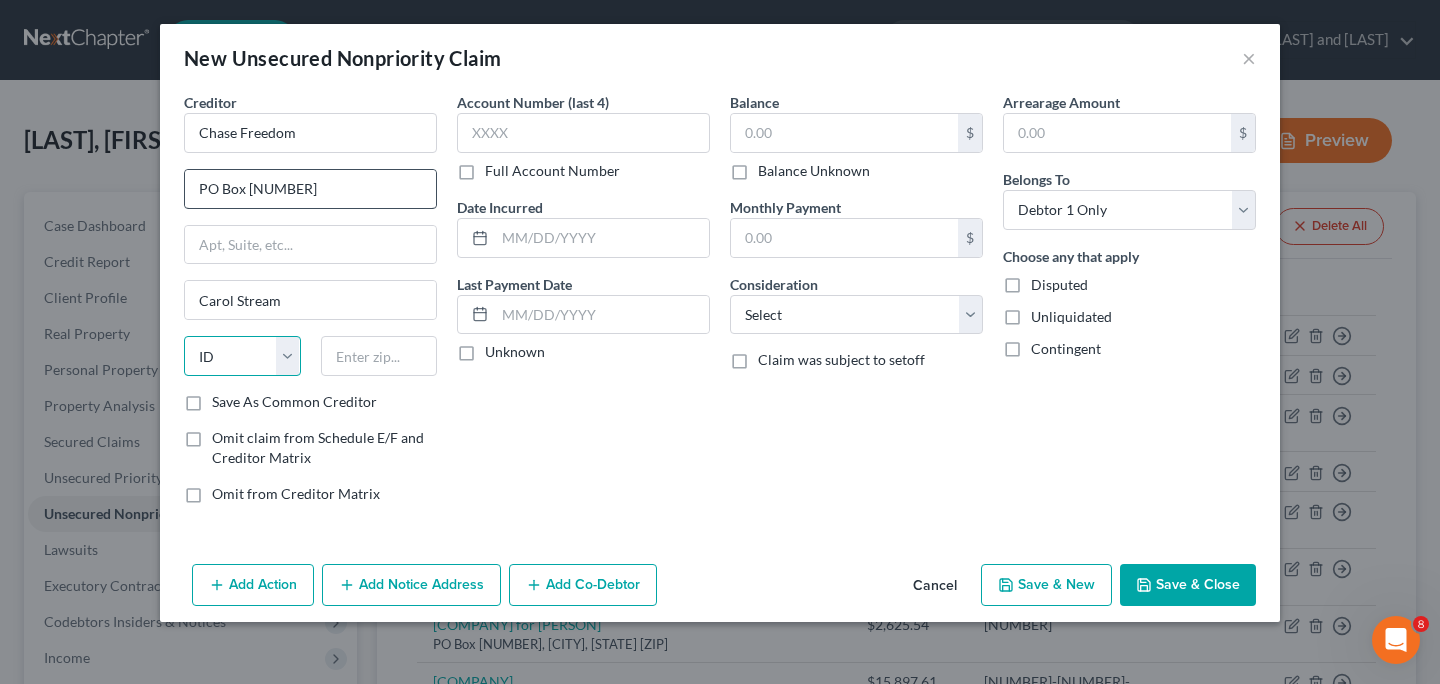 select on "14" 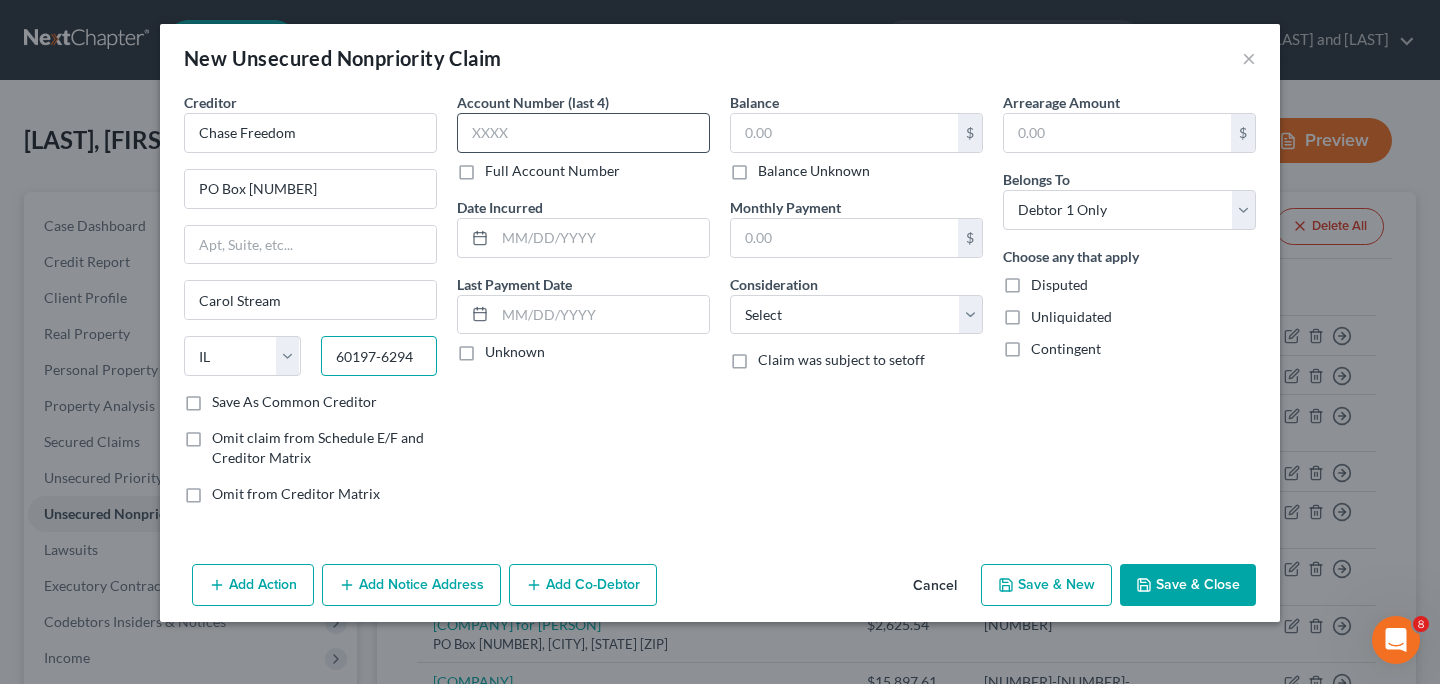 type on "60197-6294" 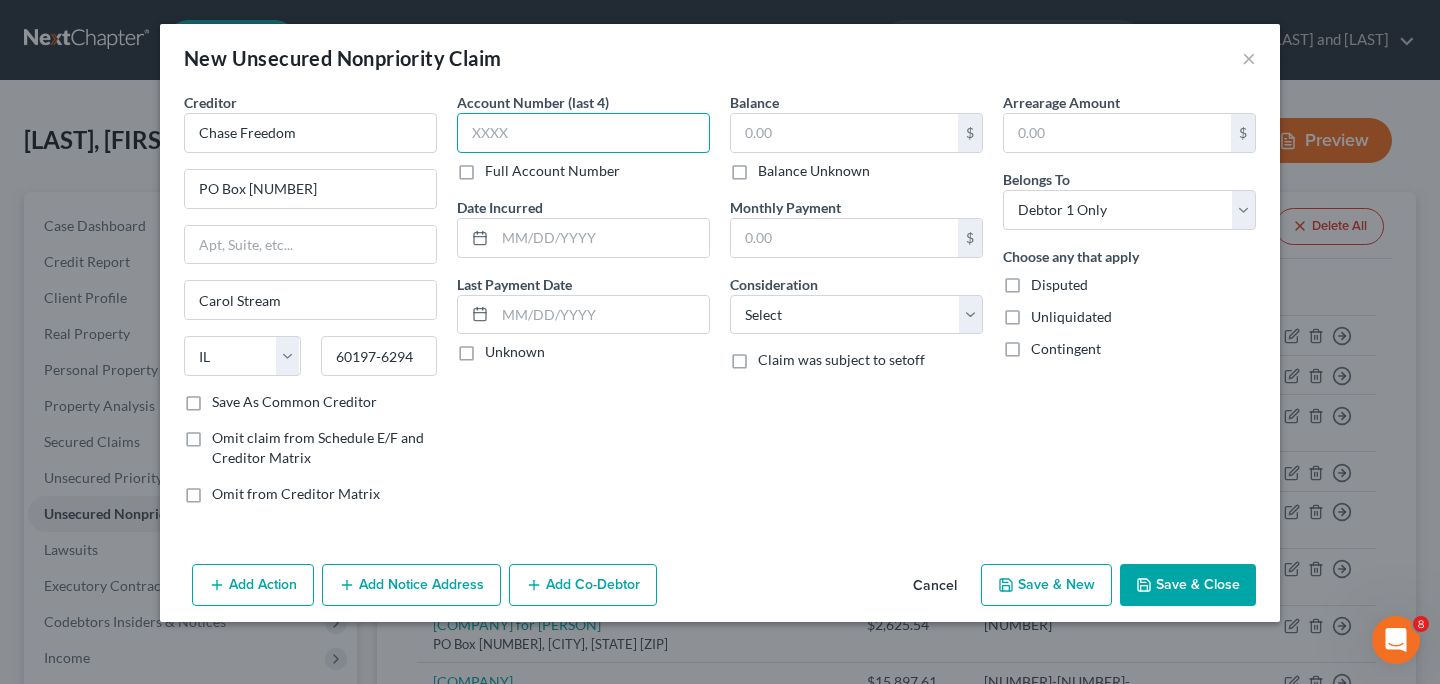 click at bounding box center [583, 133] 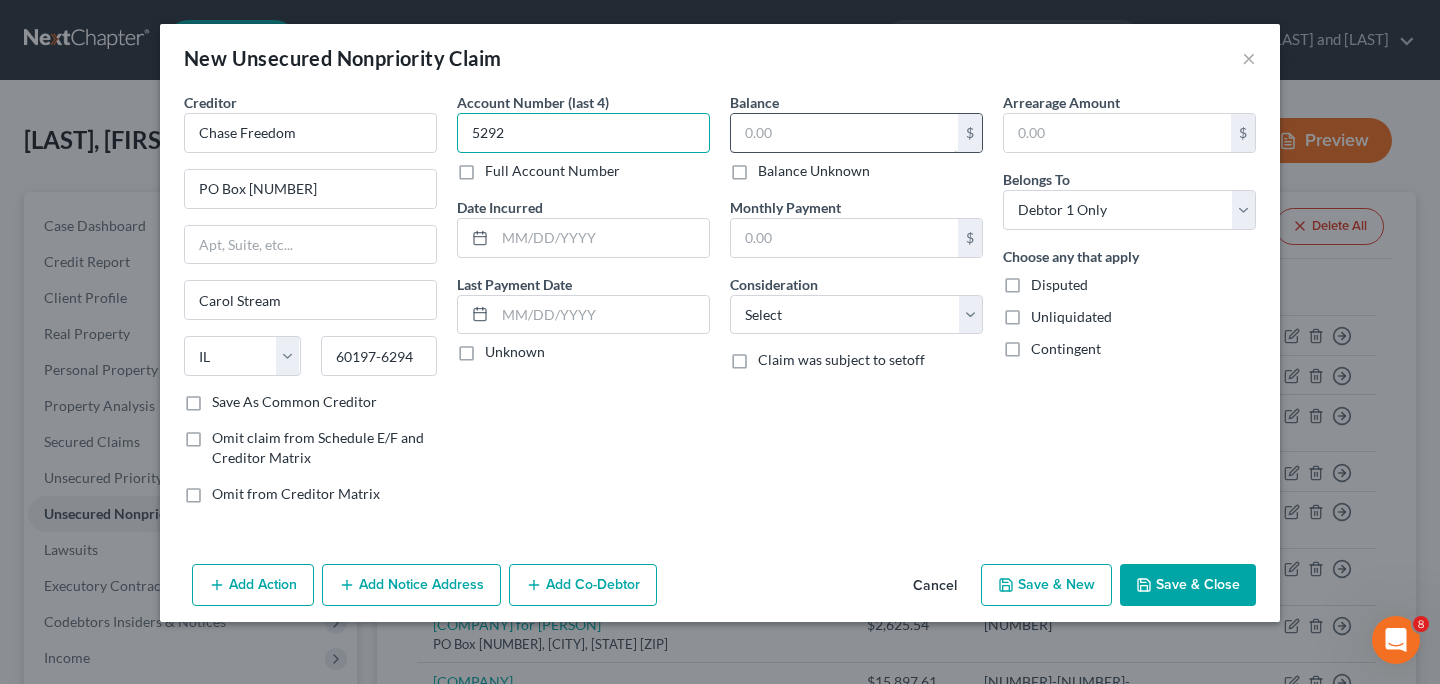 type on "5292" 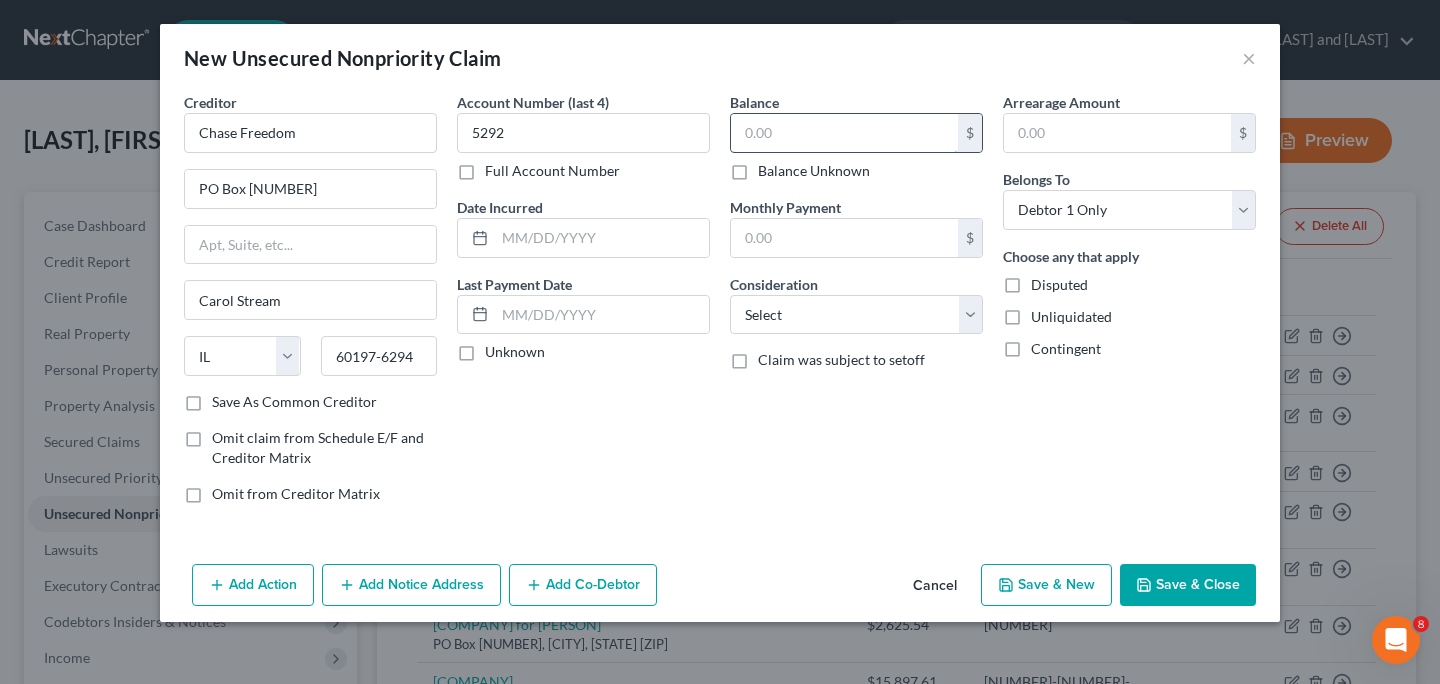 click at bounding box center (844, 133) 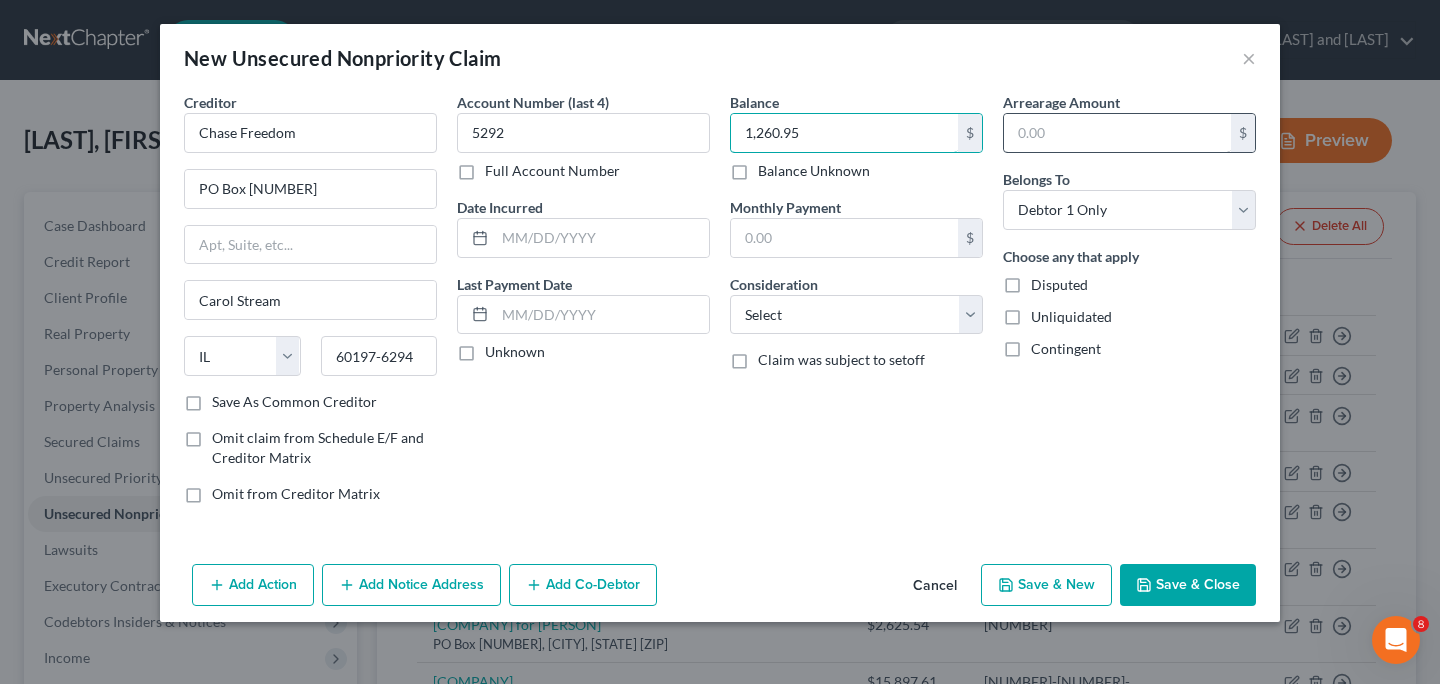 type on "1,260.95" 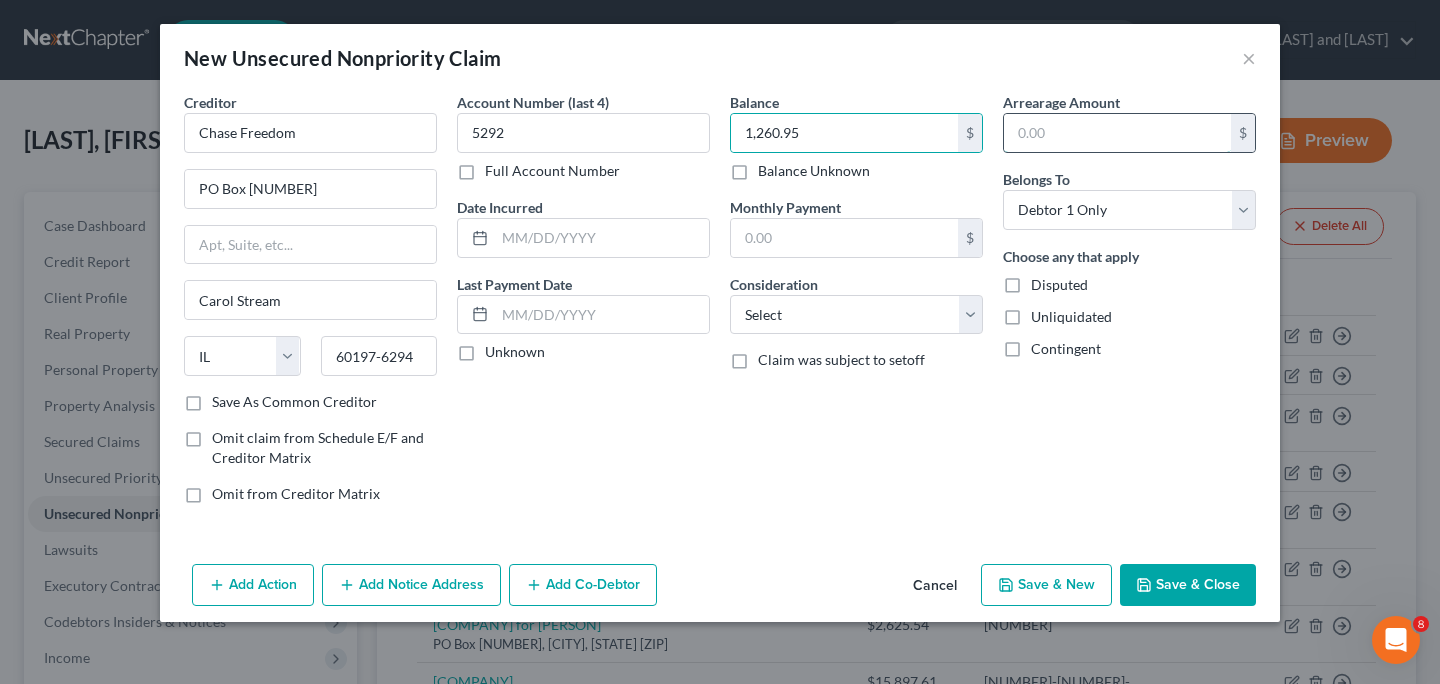 click at bounding box center [1117, 133] 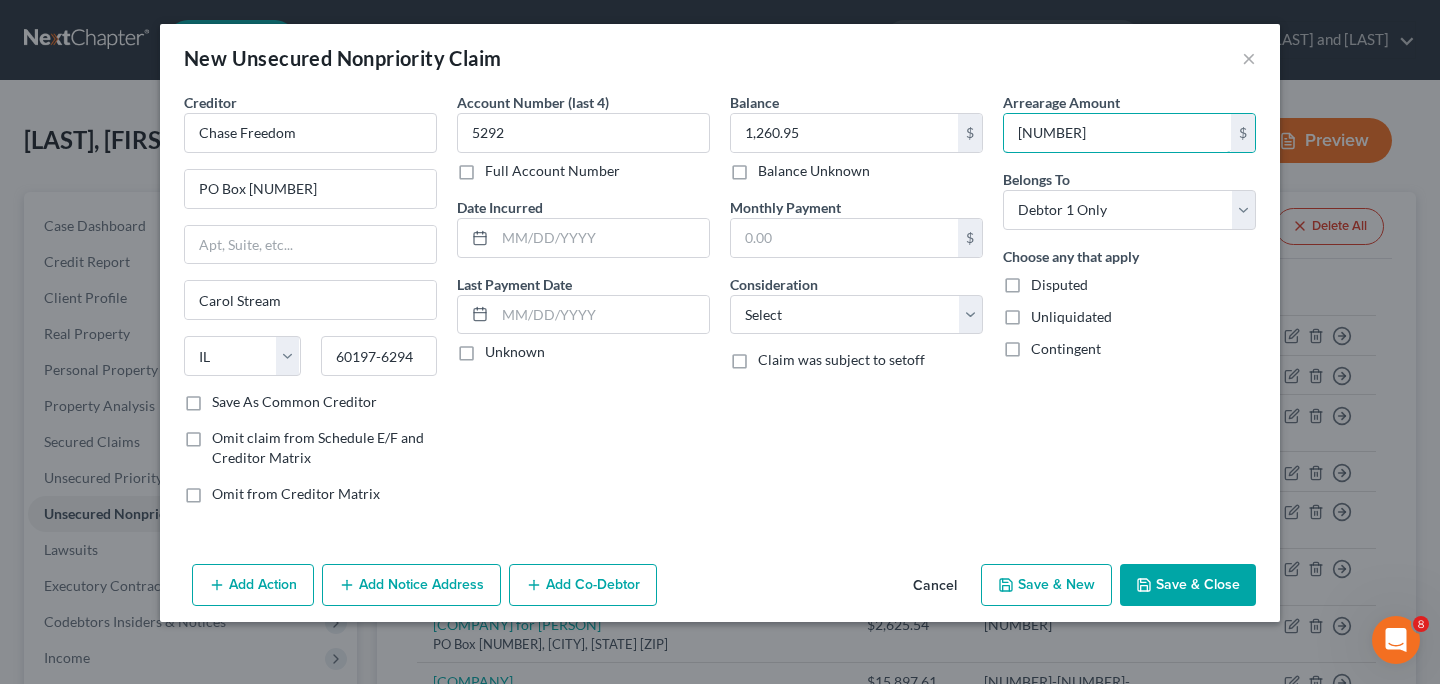 type on "[NUMBER]" 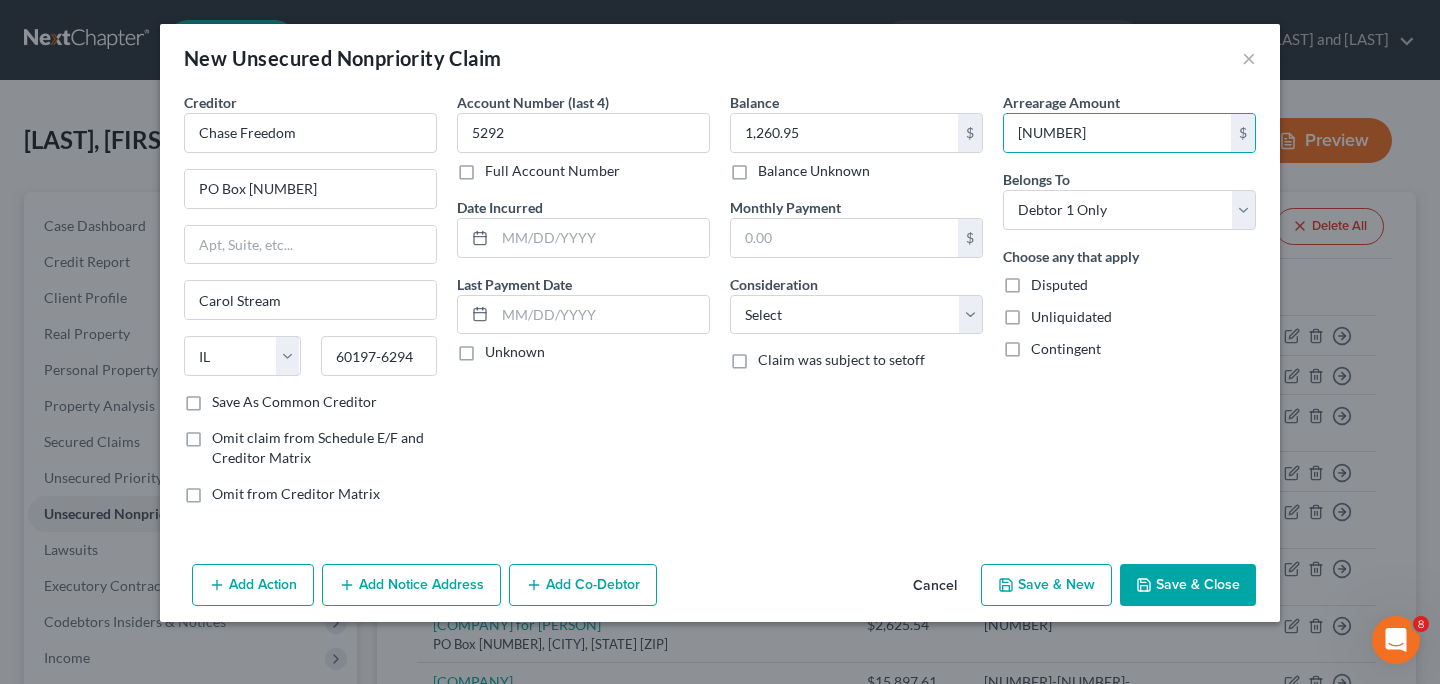 click on "Disputed" at bounding box center [1059, 285] 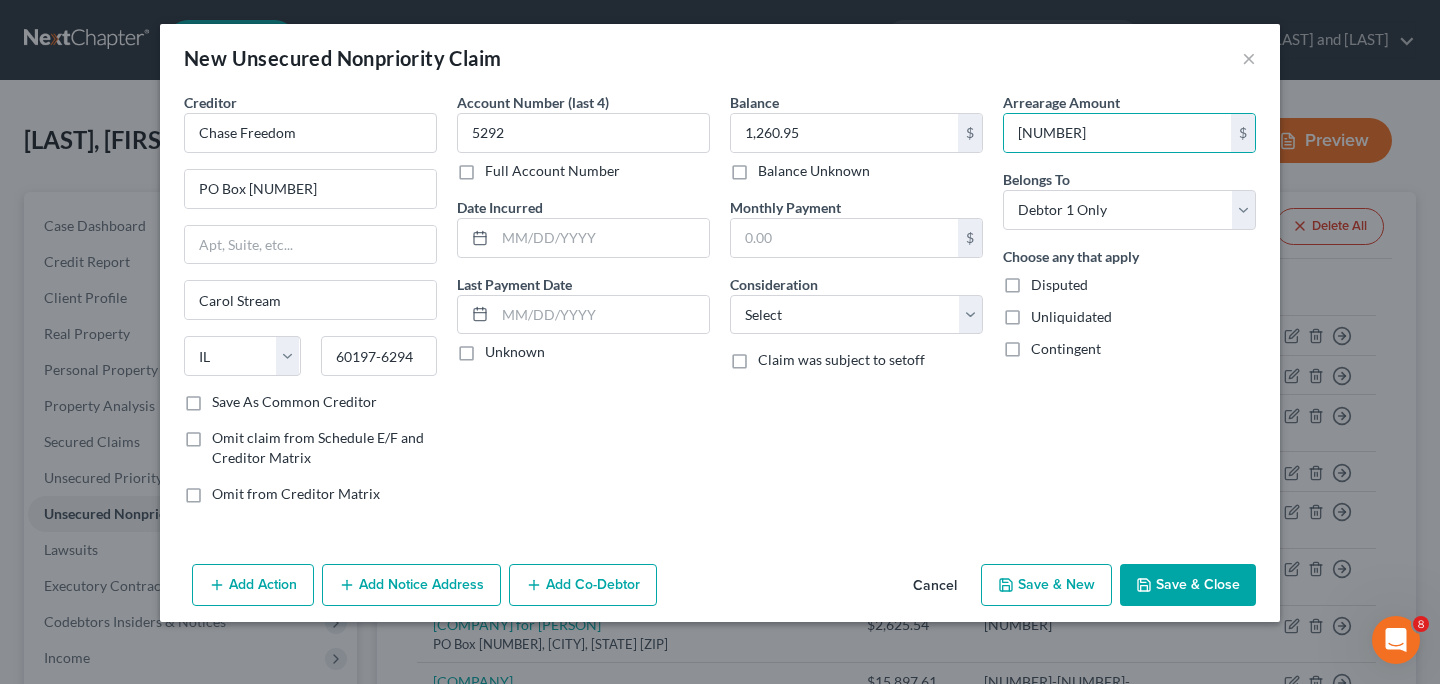click on "Disputed" at bounding box center (1045, 281) 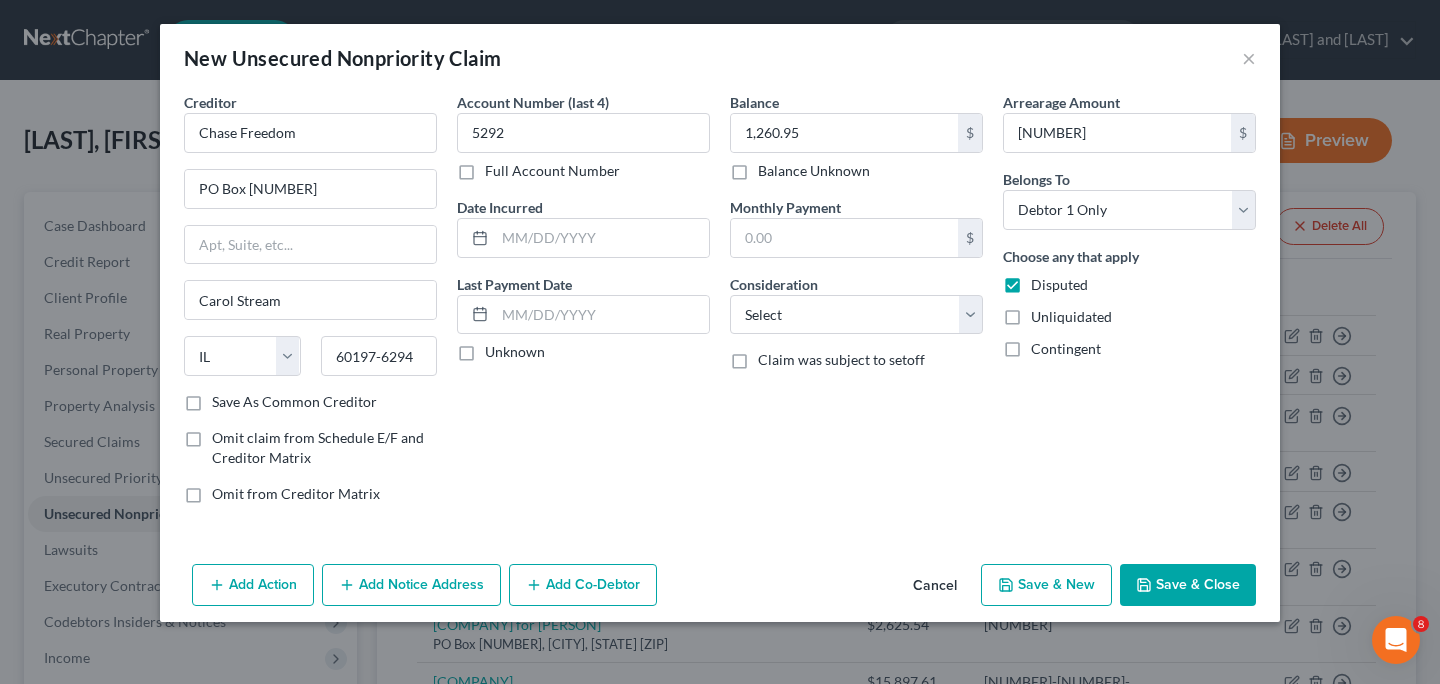 click on "Unliquidated" at bounding box center [1071, 317] 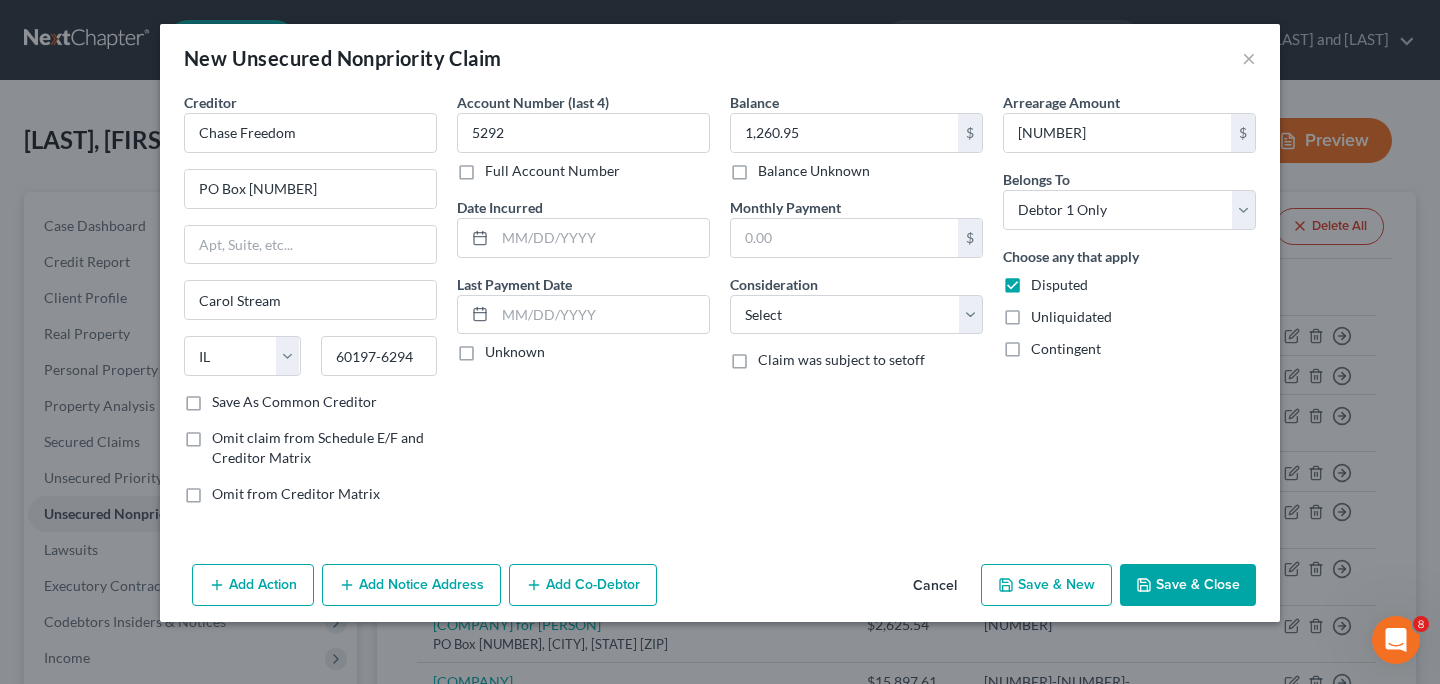 click on "Unliquidated" at bounding box center [1045, 313] 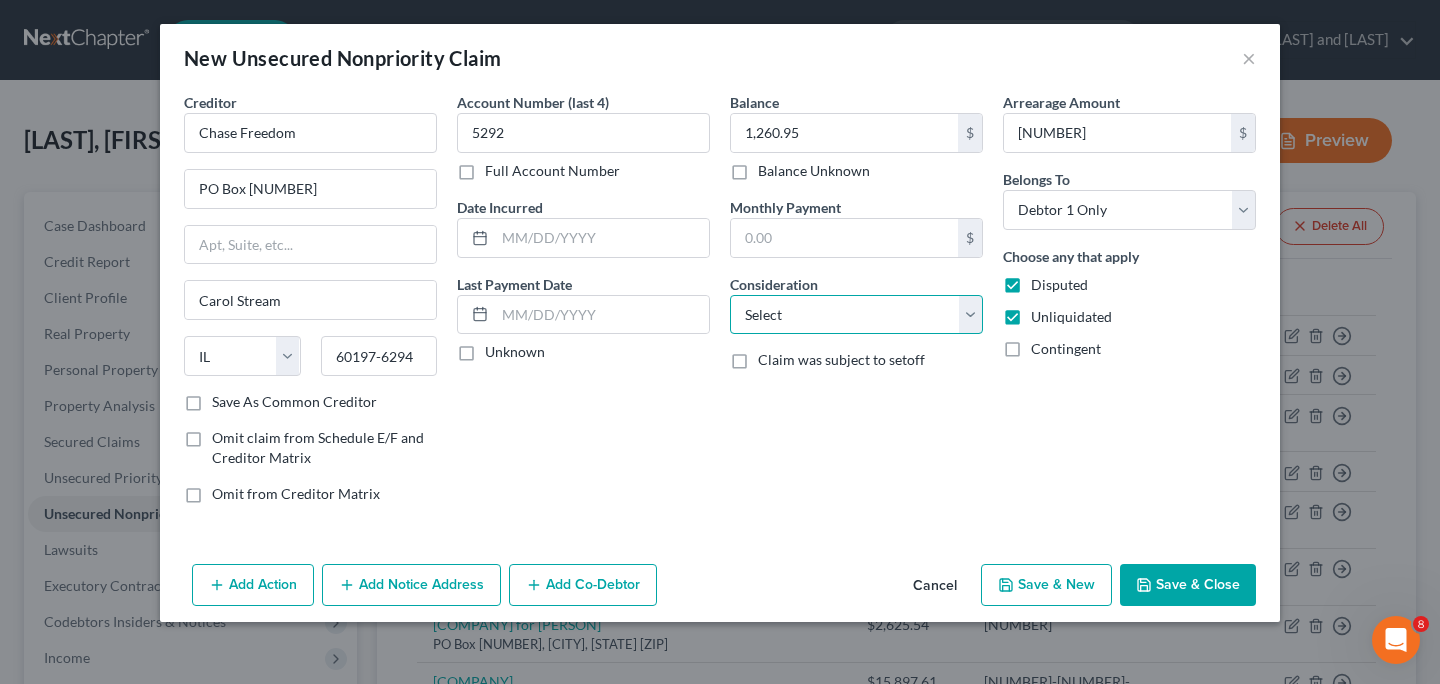 click on "Select Cable / Satellite Services Collection Agency Credit Card Debt Debt Counseling / Attorneys Deficiency Balance Domestic Support Obligations Home / Car Repairs Income Taxes Judgment Liens Medical Services Monies Loaned / Advanced Mortgage Obligation From Divorce Or Separation Obligation To Pensions Other Overdrawn Bank Account Promised To Help Pay Creditors Student Loans Suppliers And Vendors Telephone / Internet Services Utility Services" at bounding box center [856, 315] 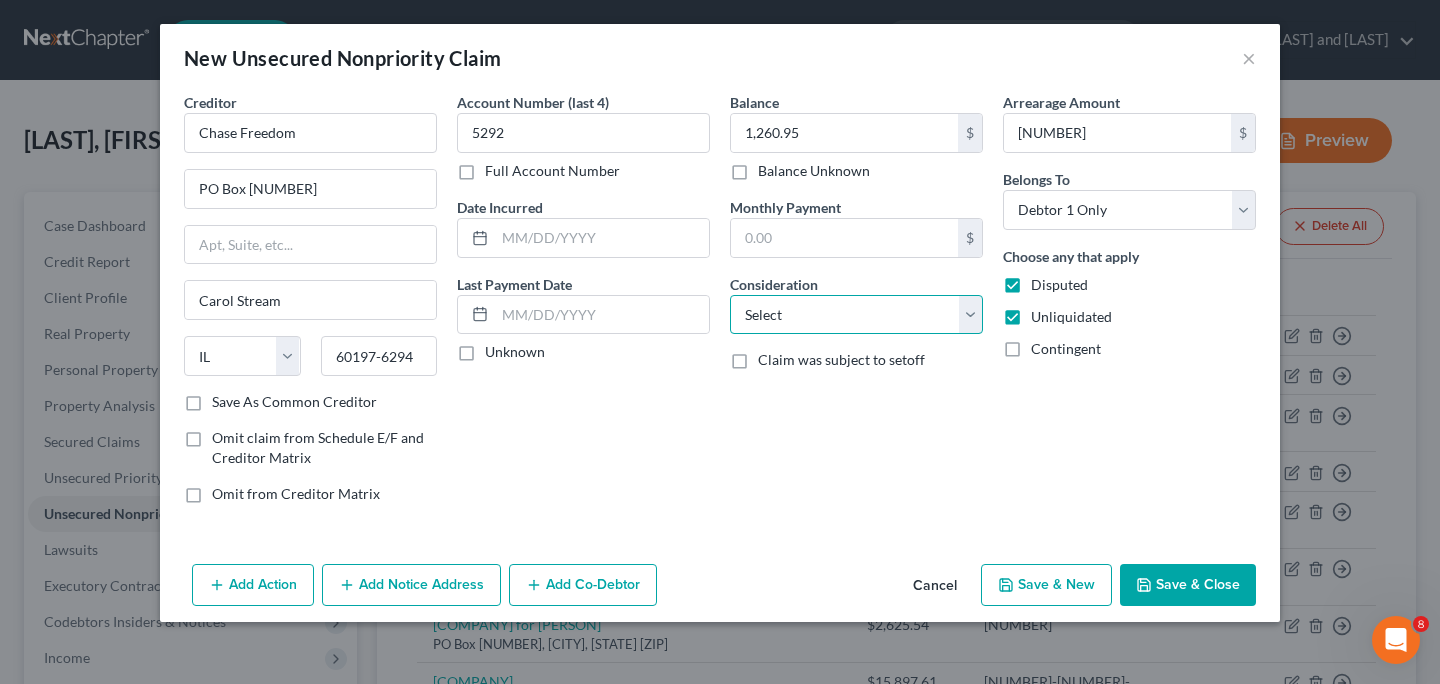 select on "2" 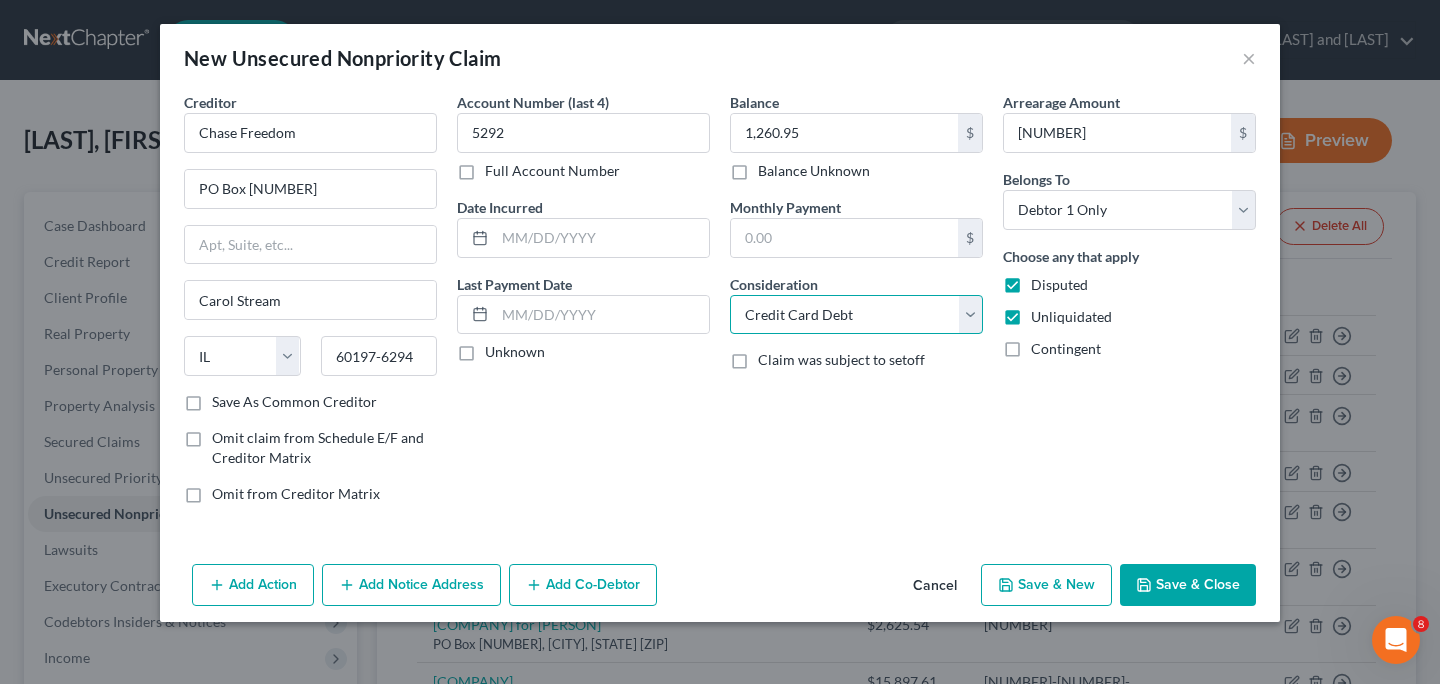 click on "Credit Card Debt" at bounding box center [0, 0] 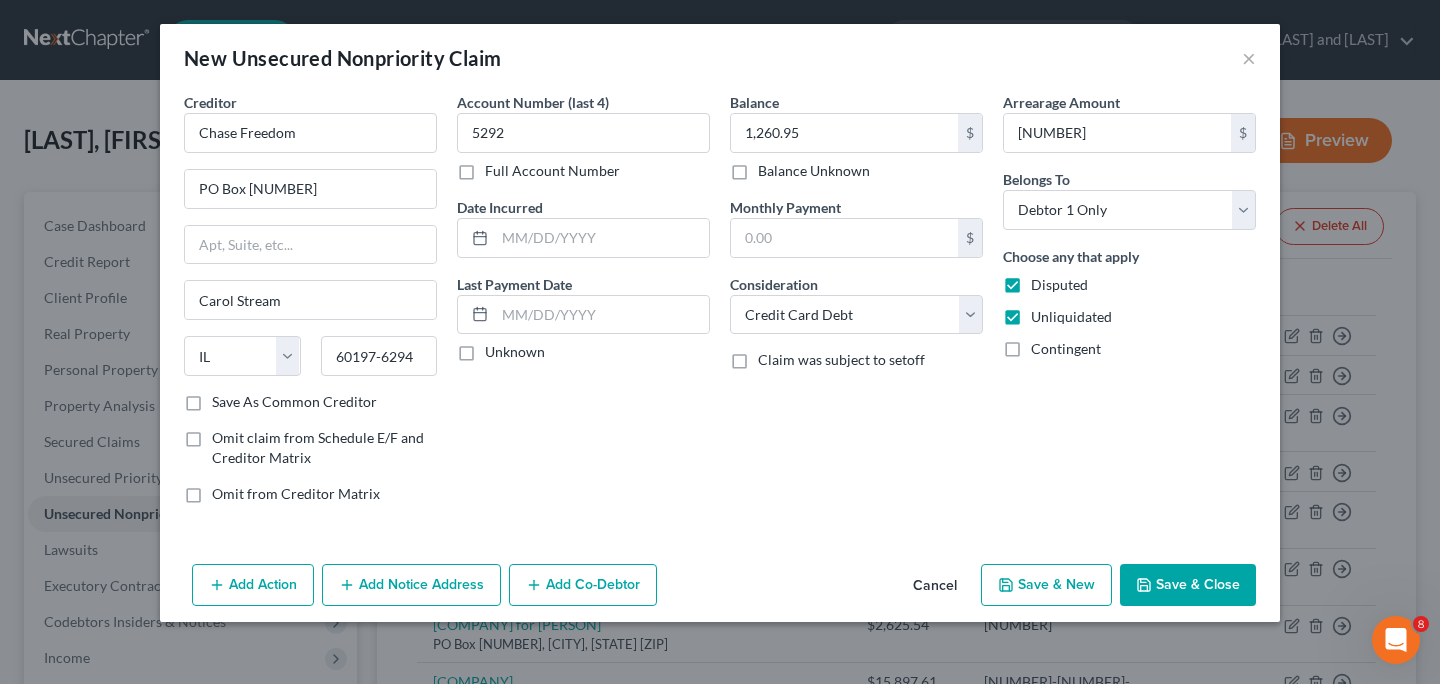 click on "Unknown" at bounding box center (515, 352) 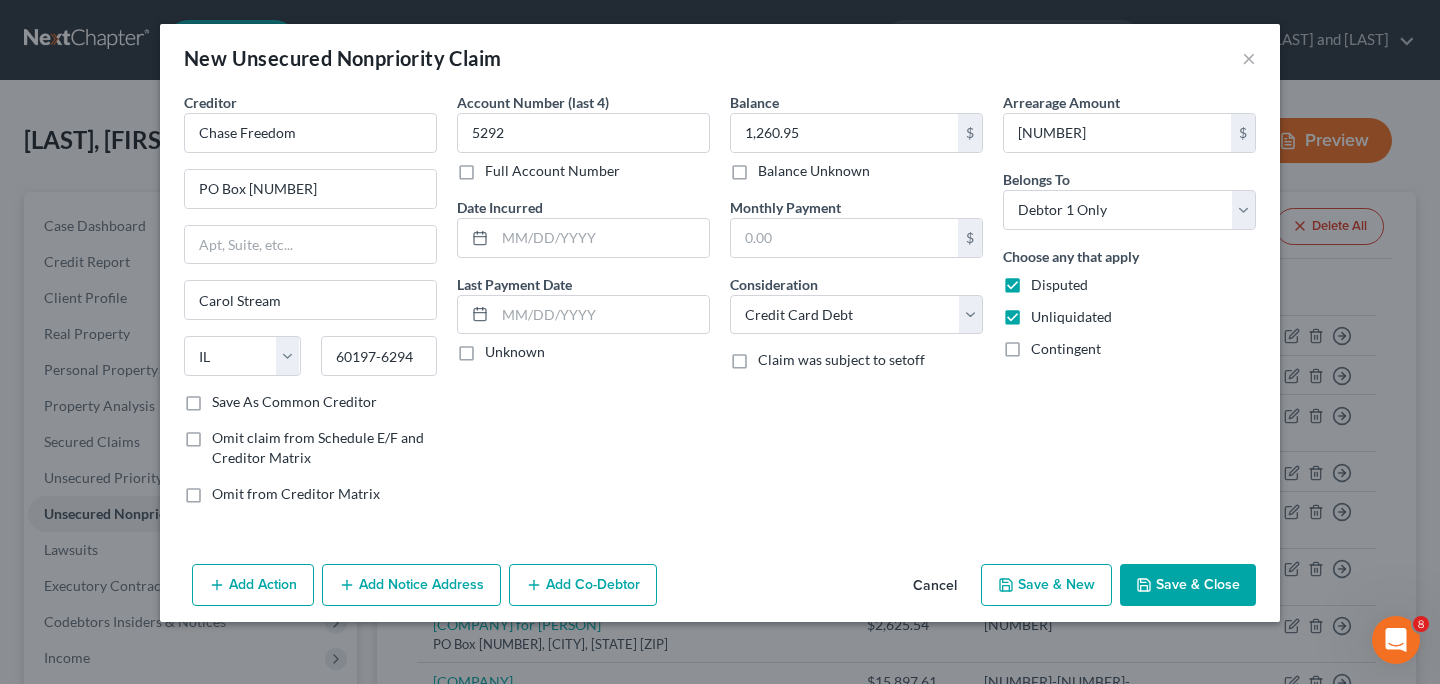 click on "Unknown" at bounding box center (499, 348) 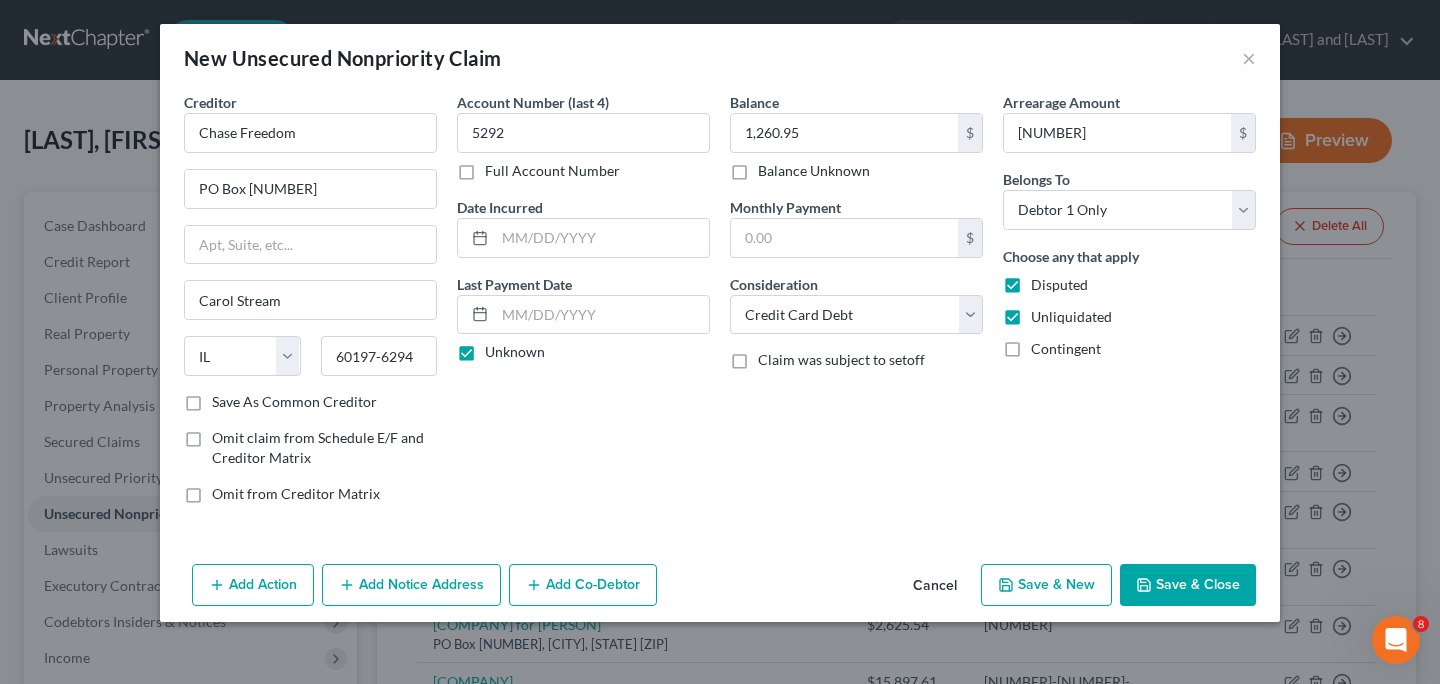 click on "Save As Common Creditor" at bounding box center (294, 402) 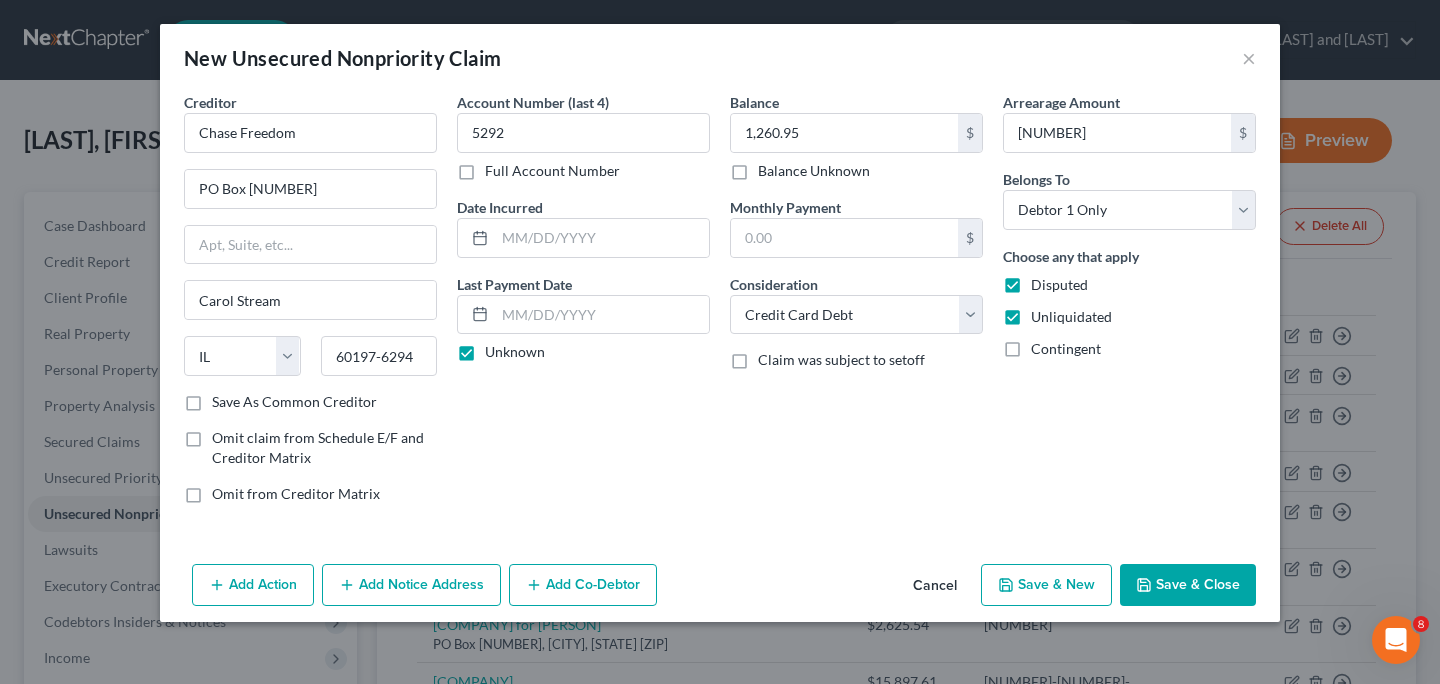 click on "Save As Common Creditor" at bounding box center (226, 398) 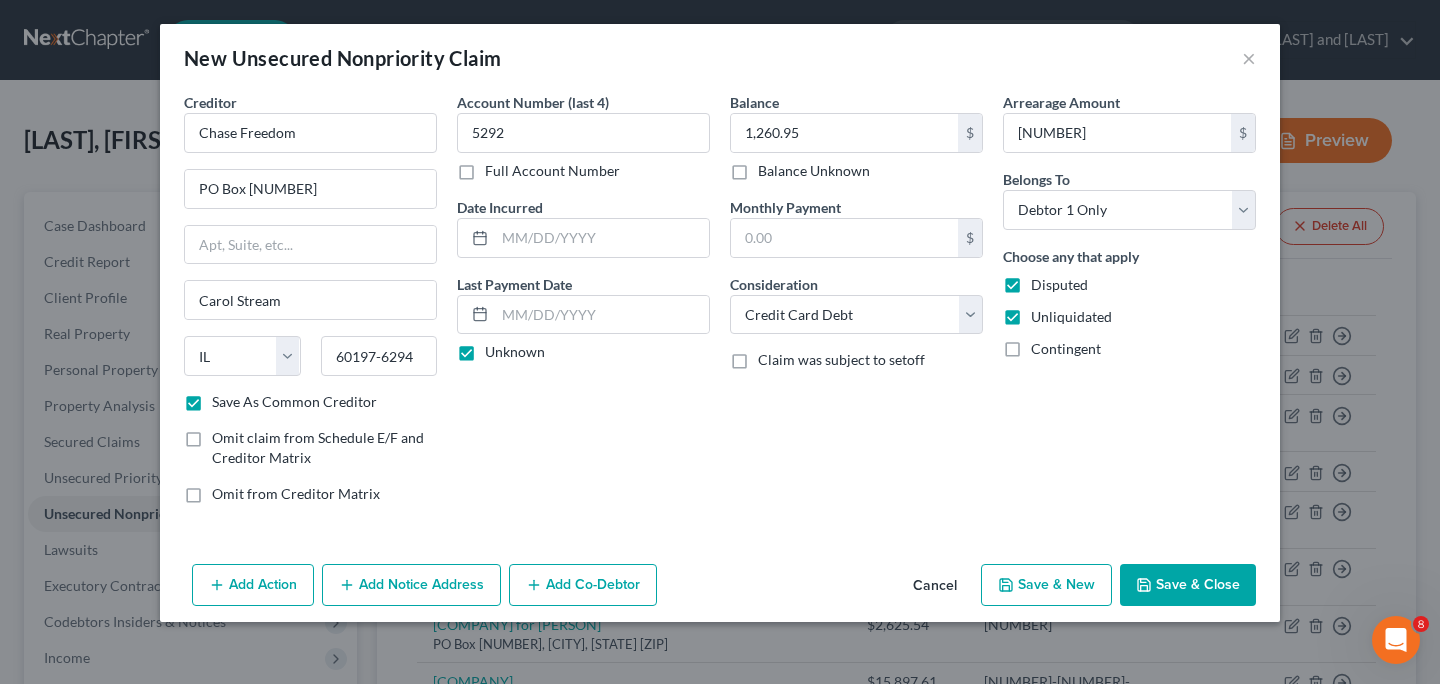 click on "Save & New" at bounding box center (1046, 585) 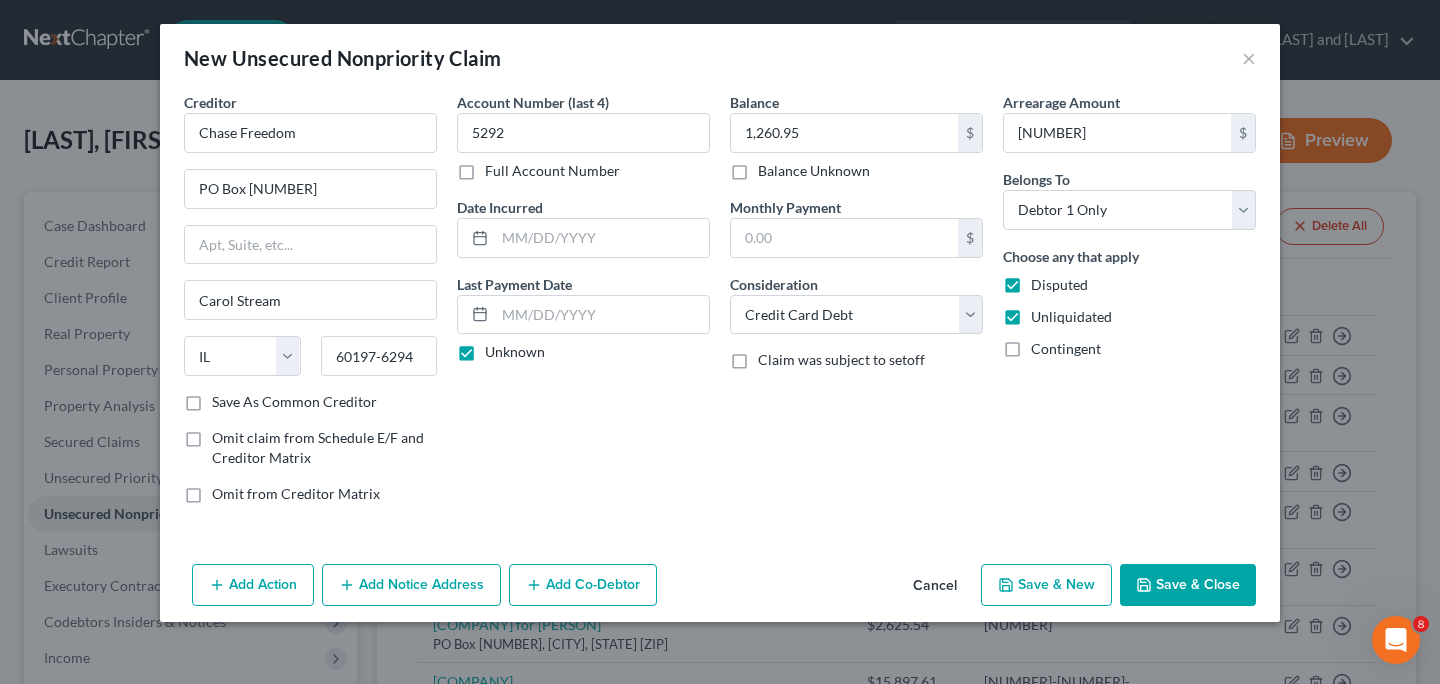checkbox on "false" 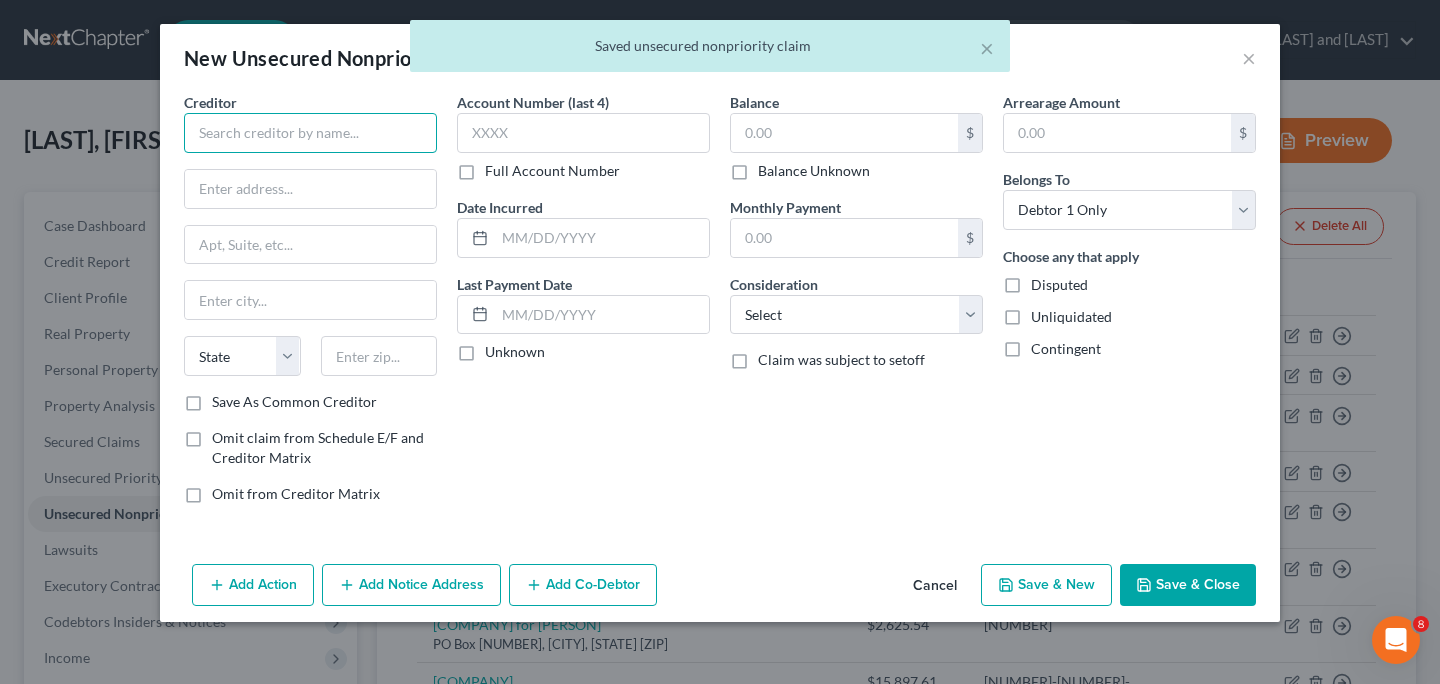 click at bounding box center (310, 133) 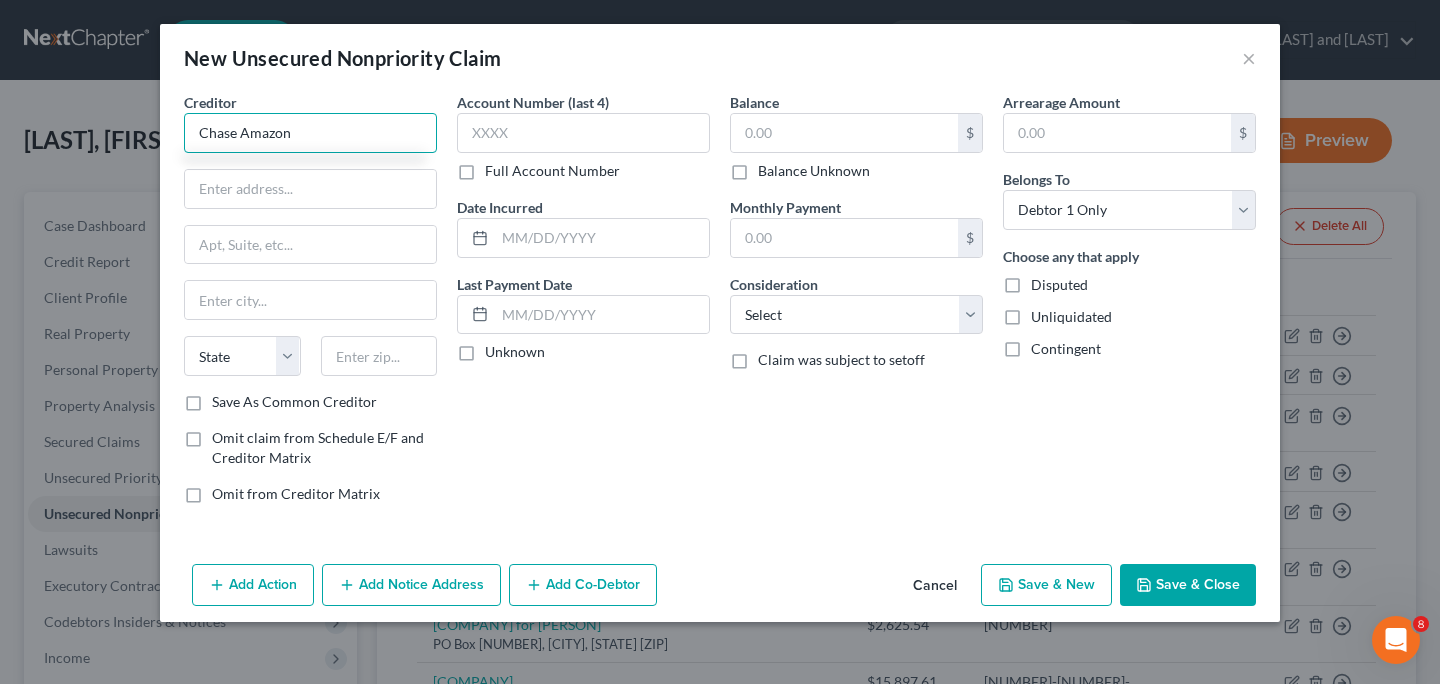 type on "Chase Amazon" 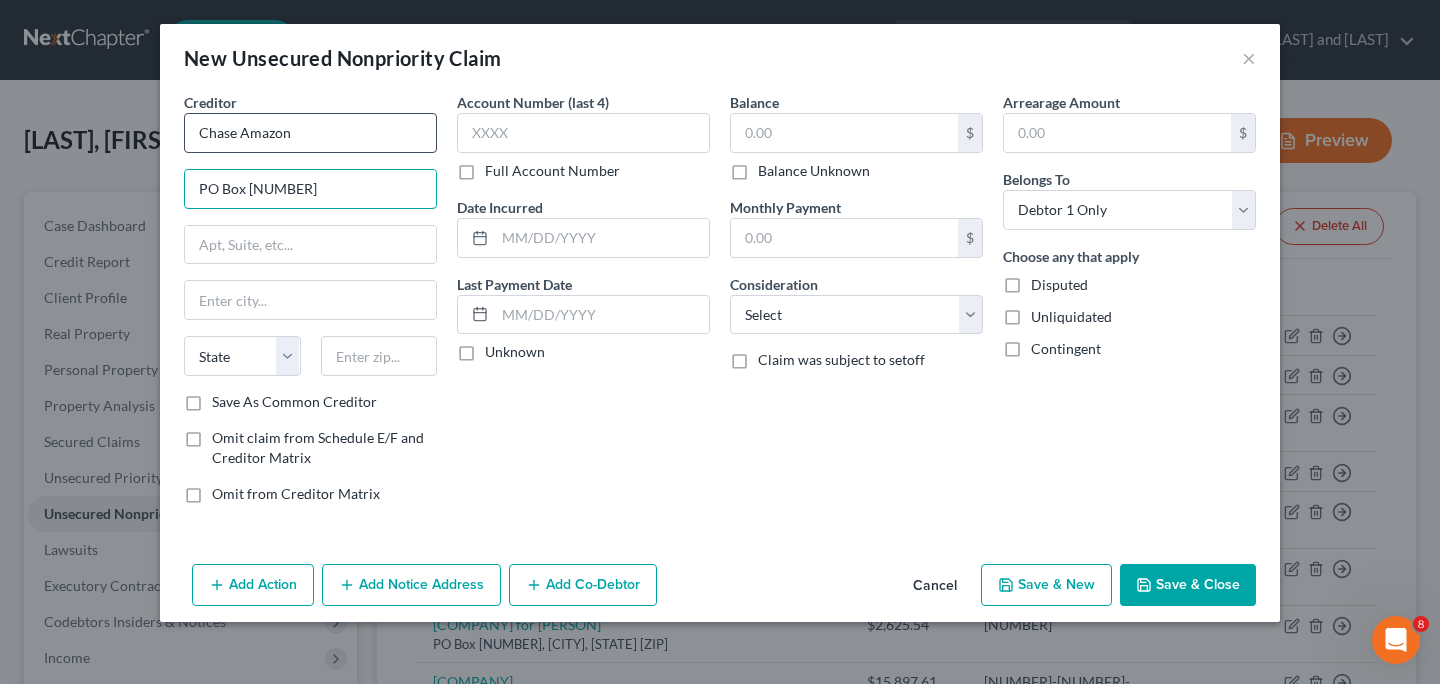 type on "PO Box [NUMBER]" 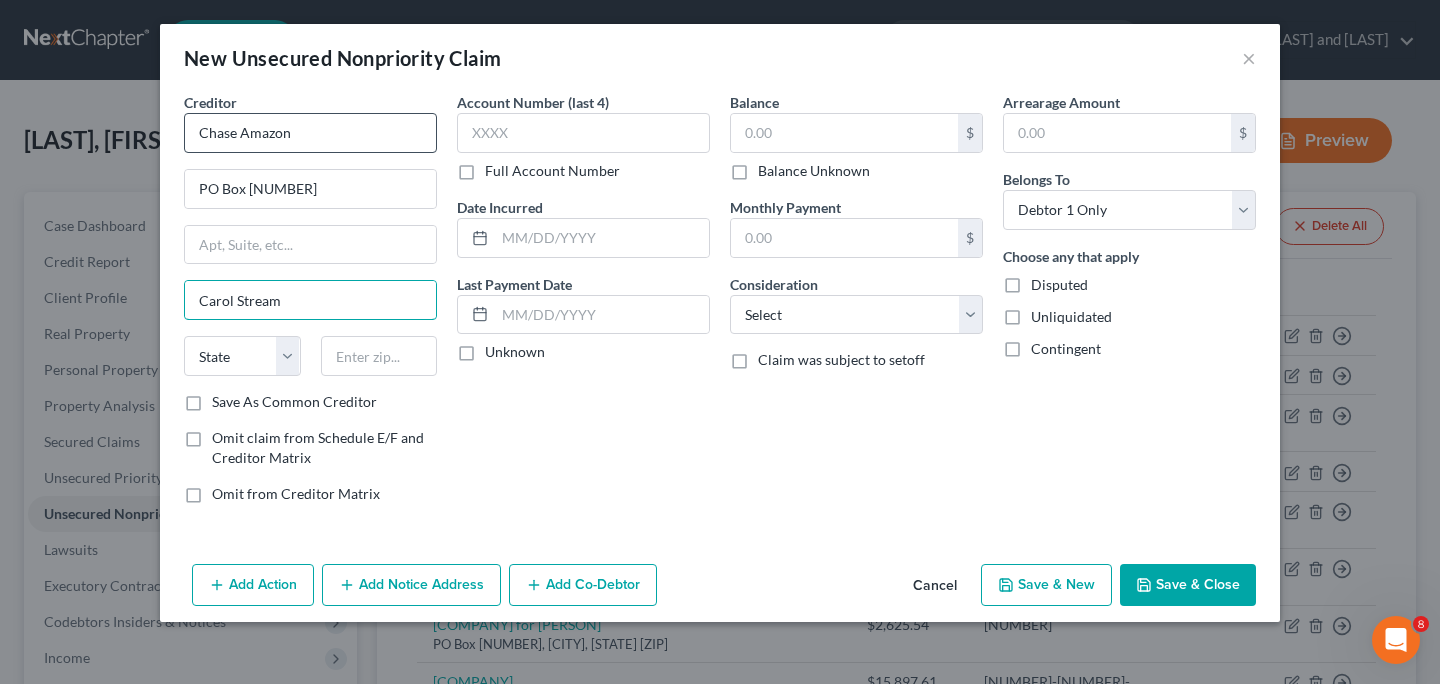 type on "Carol Stream" 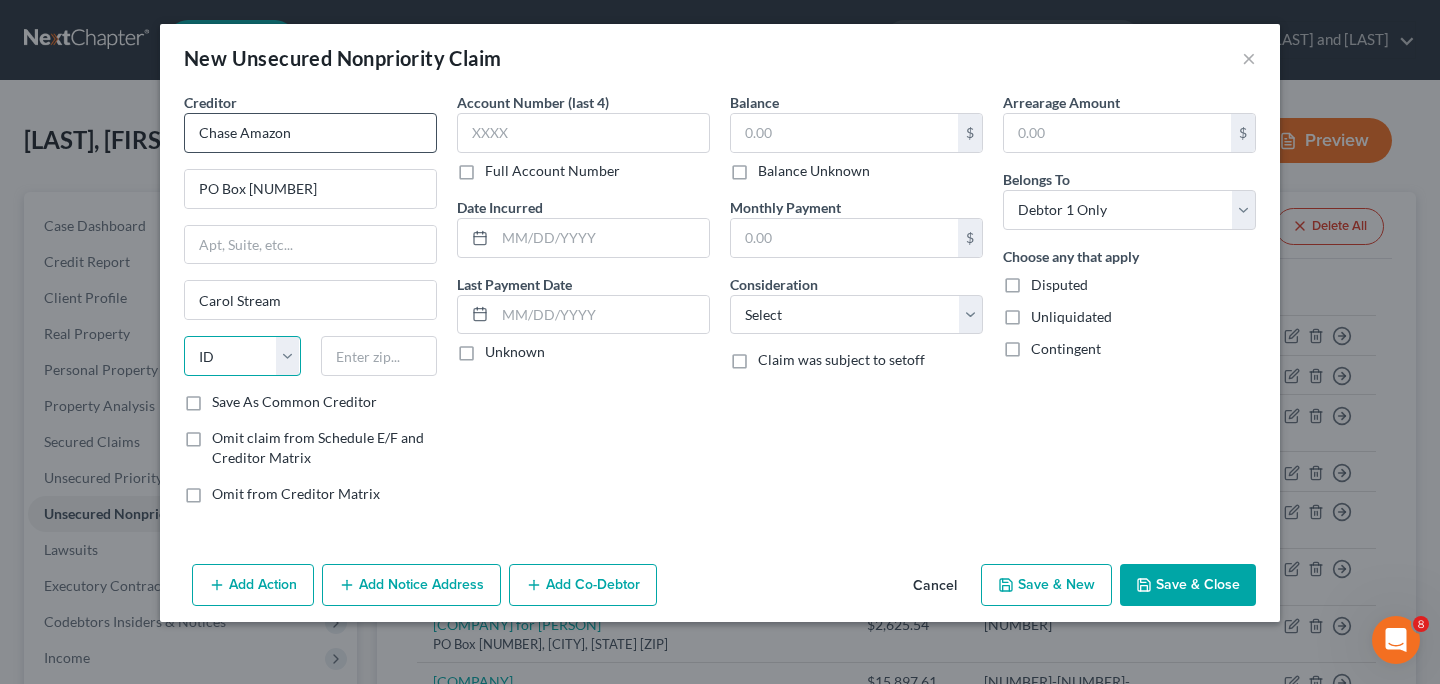select on "14" 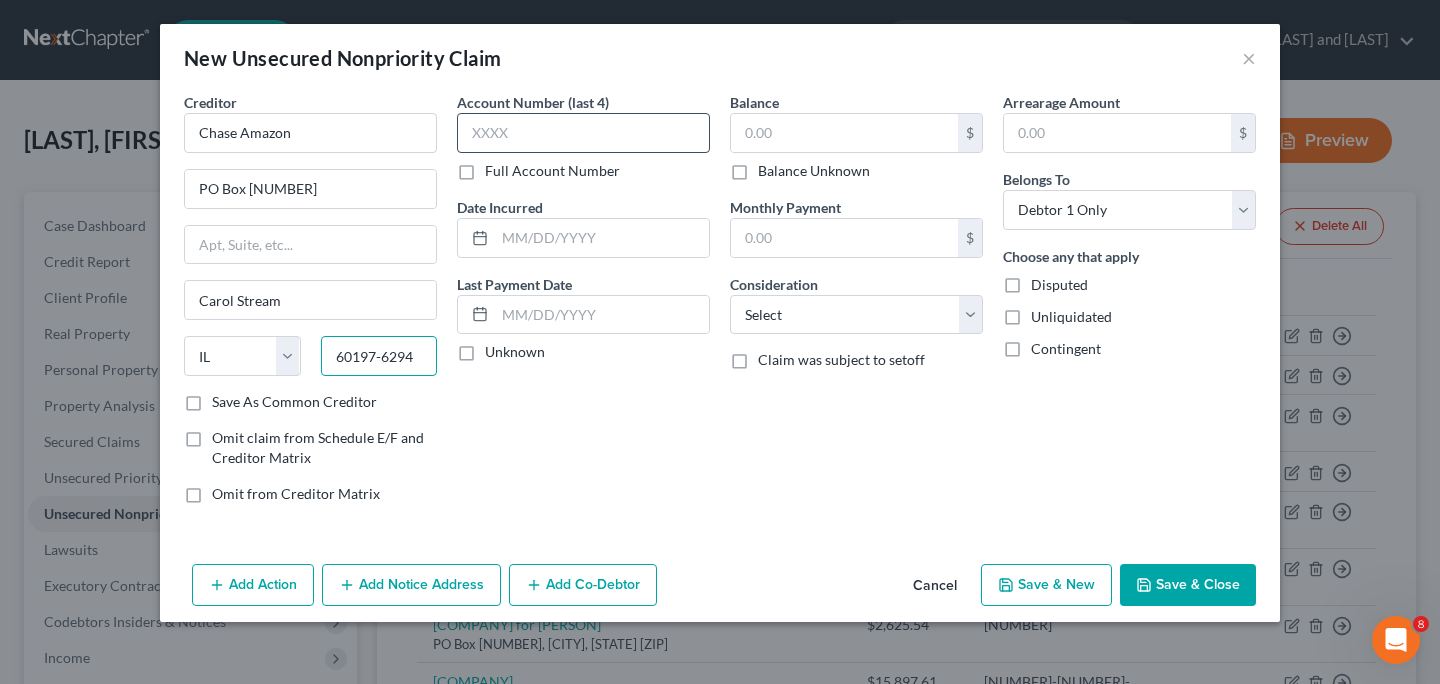 type on "60197-6294" 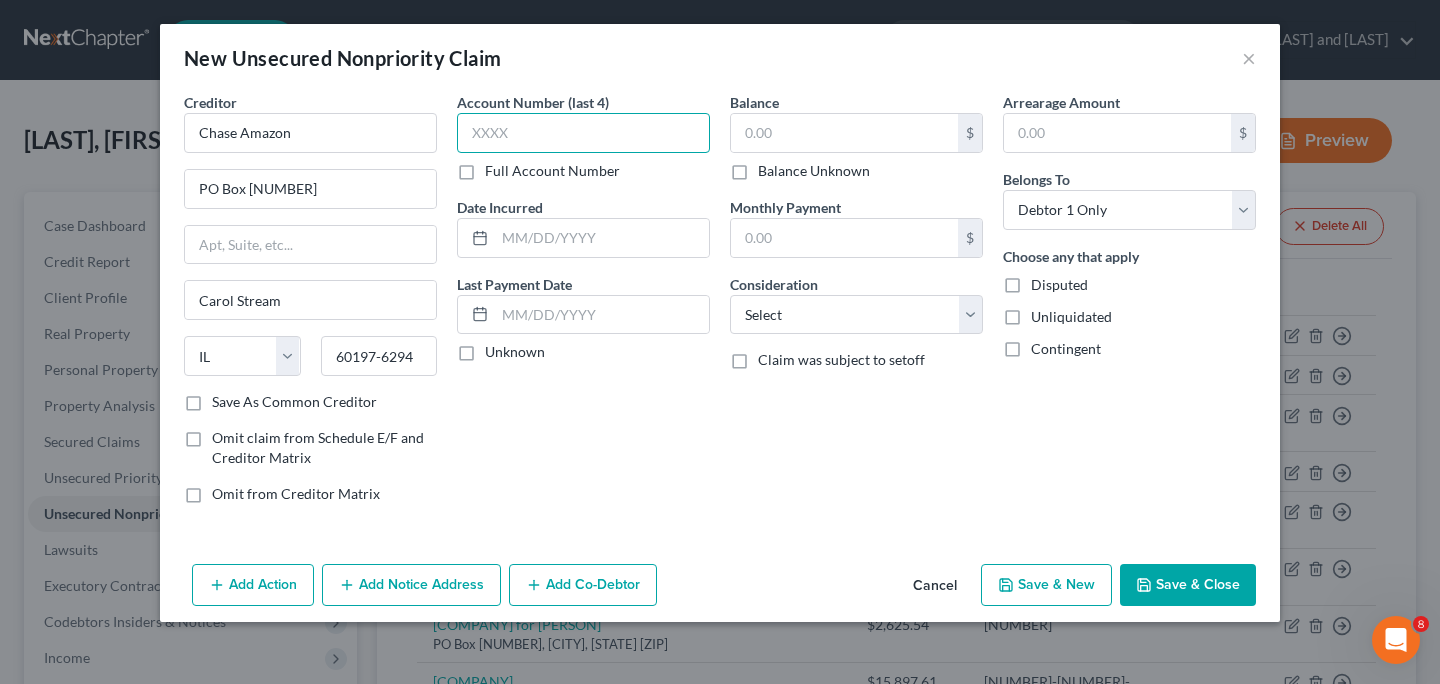 click at bounding box center [583, 133] 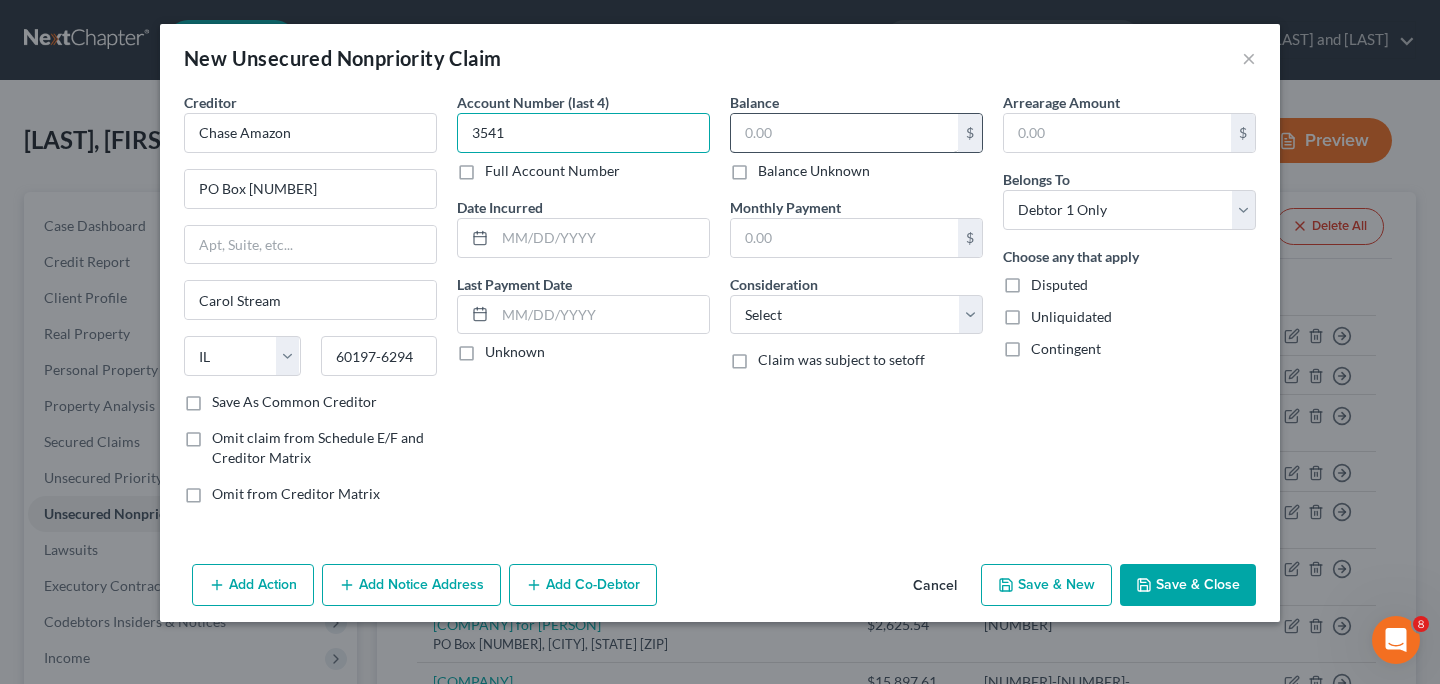 type on "3541" 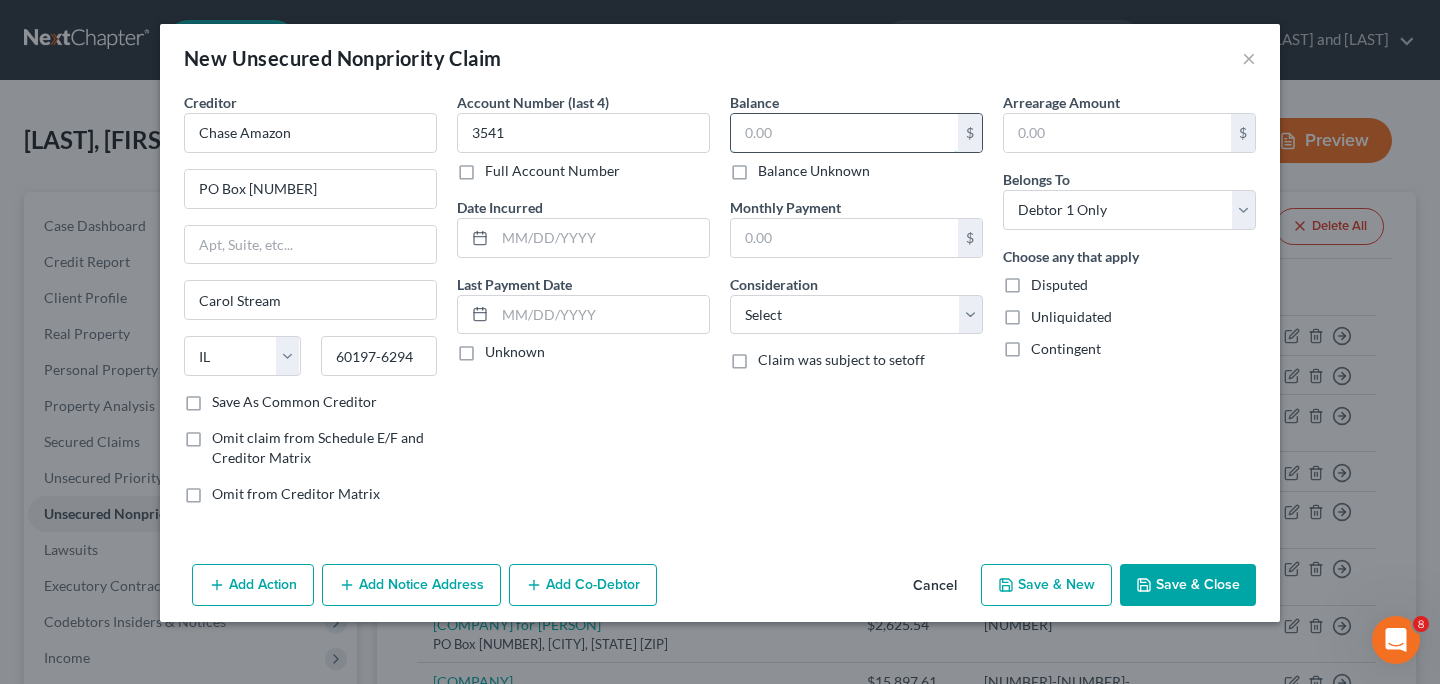 click at bounding box center (844, 133) 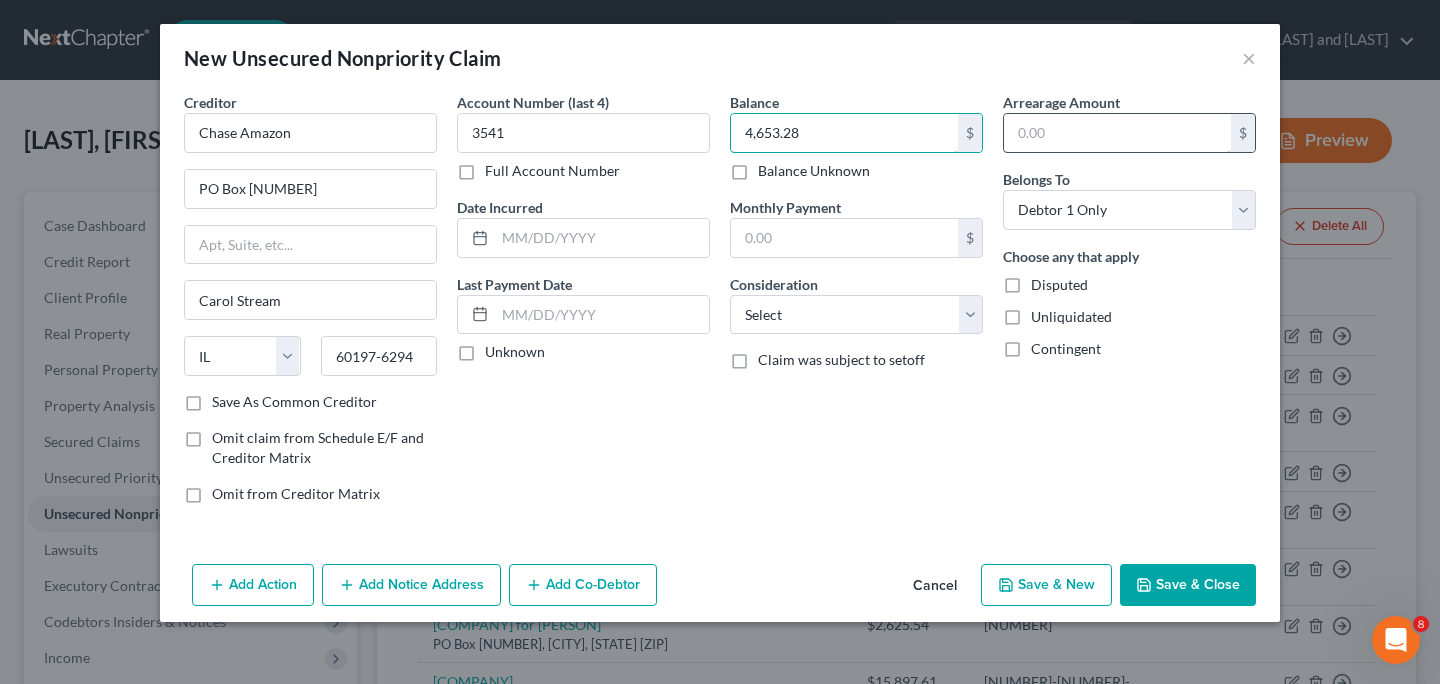 type on "4,653.28" 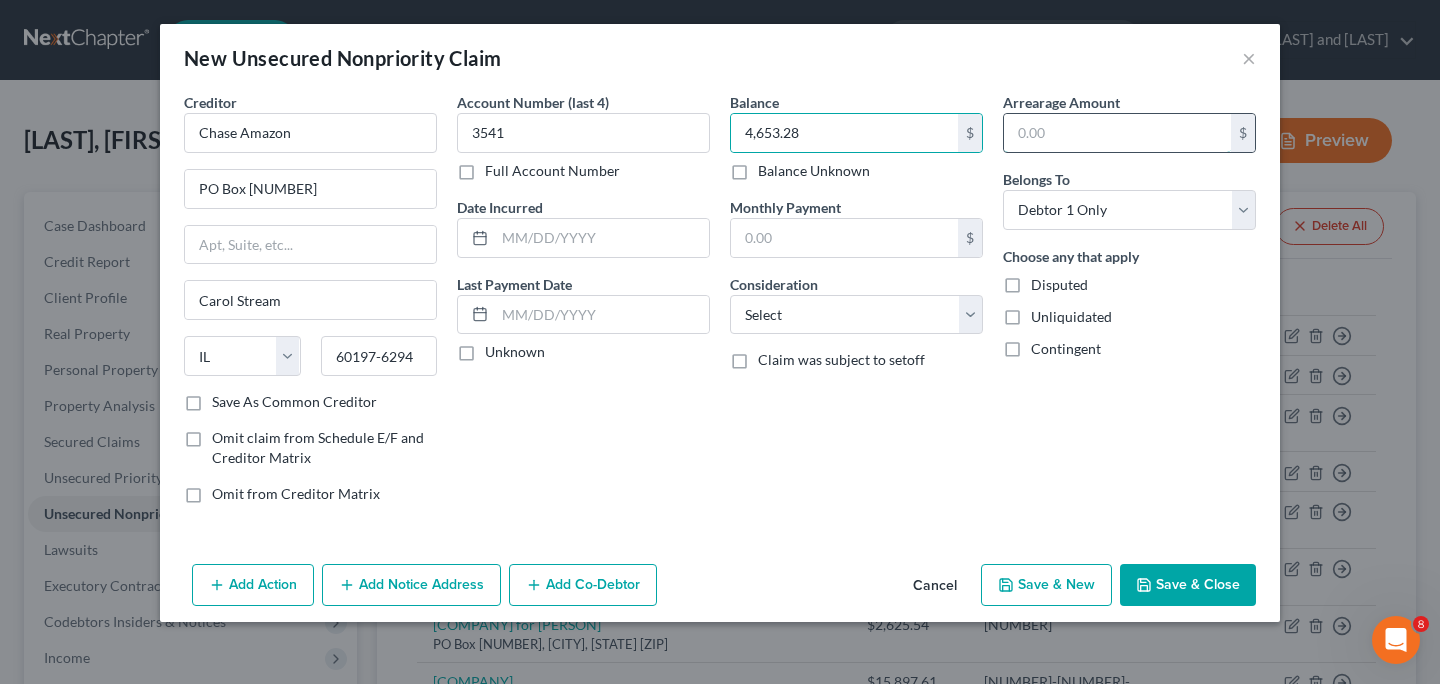 click at bounding box center [1117, 133] 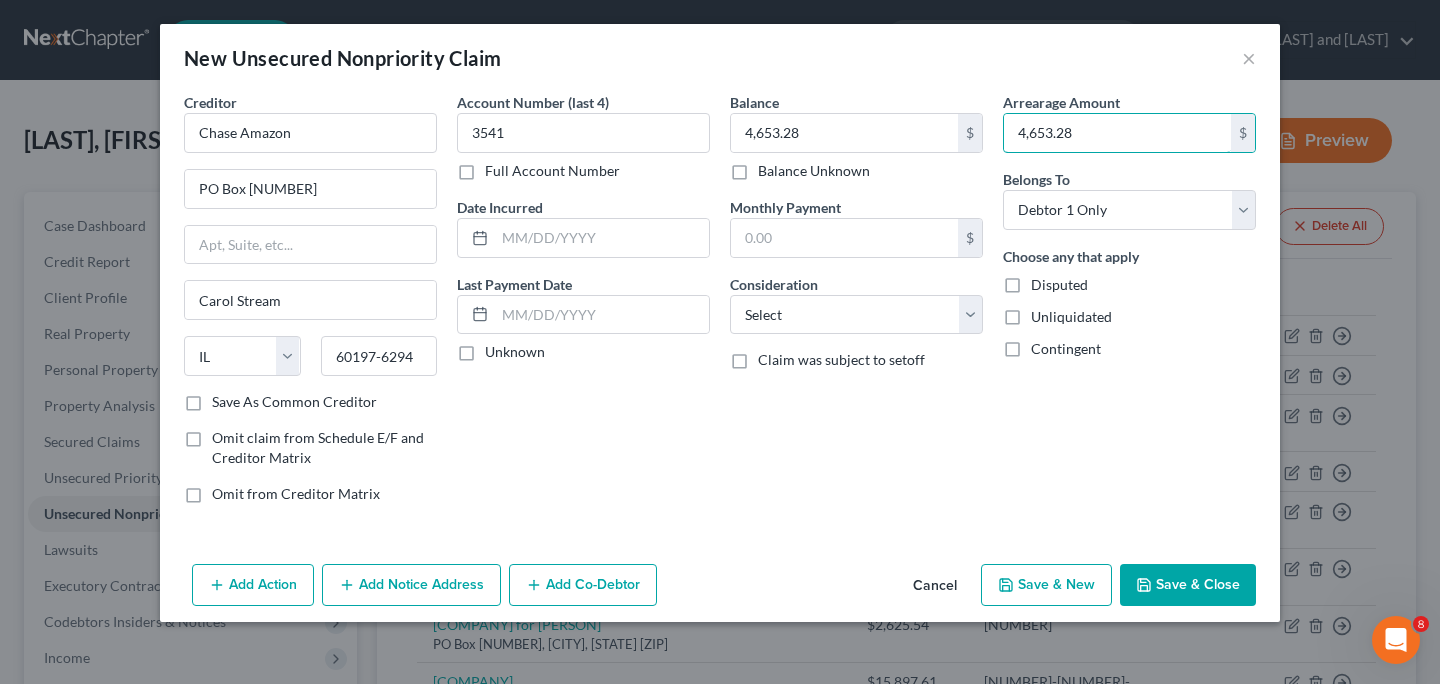 type on "4,653.28" 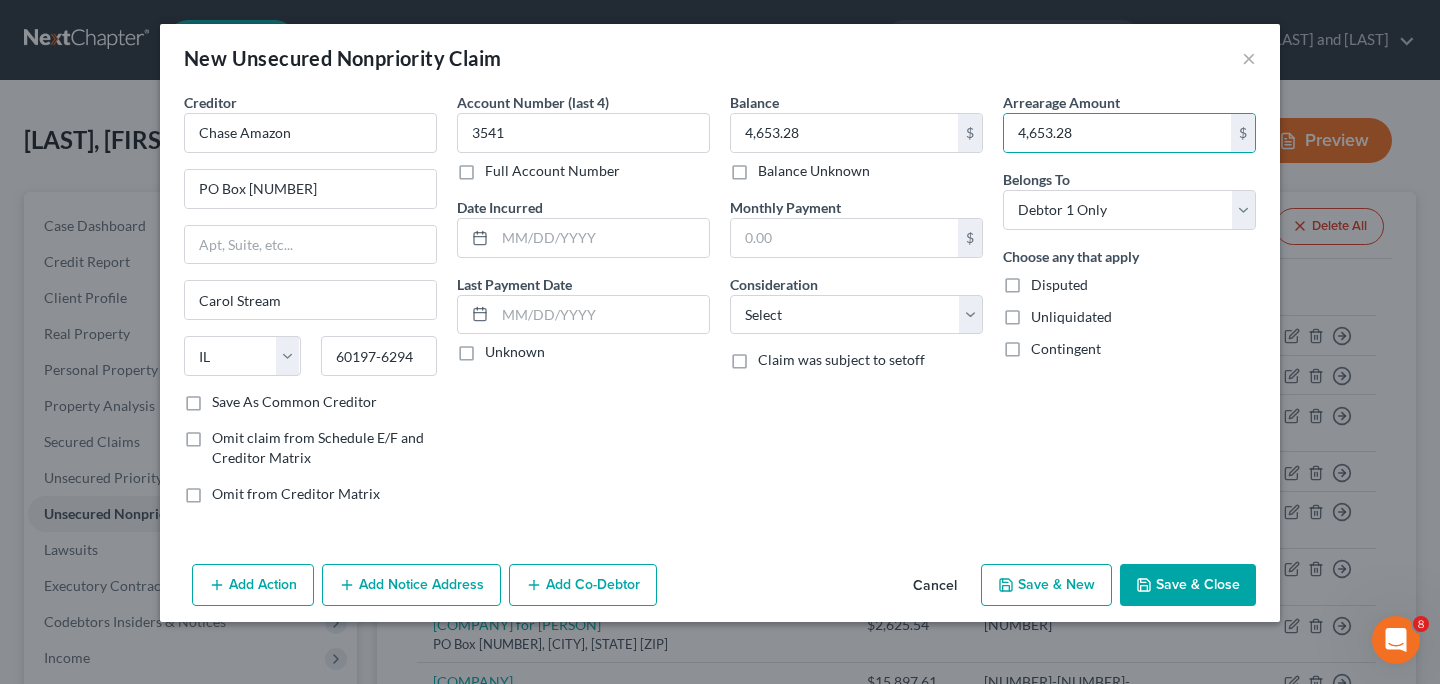 click on "Disputed" at bounding box center [1059, 285] 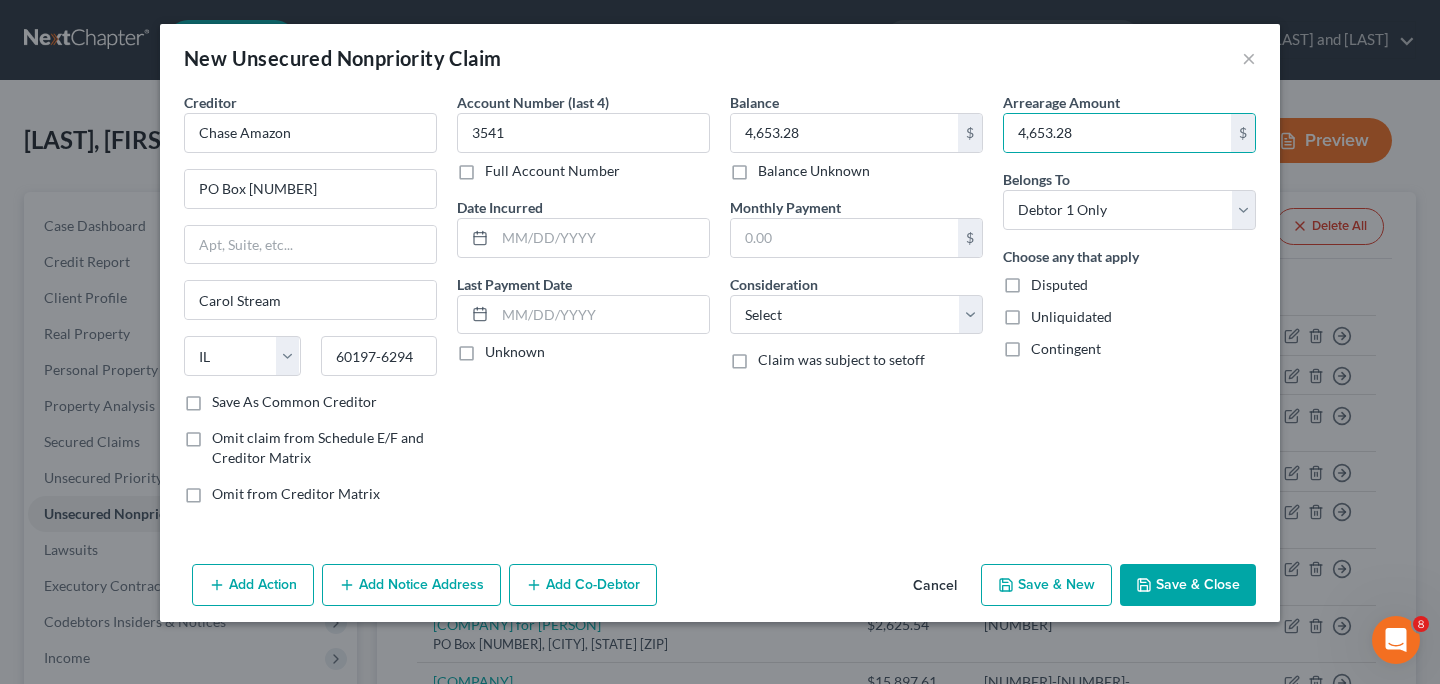 click on "Disputed" at bounding box center [1045, 281] 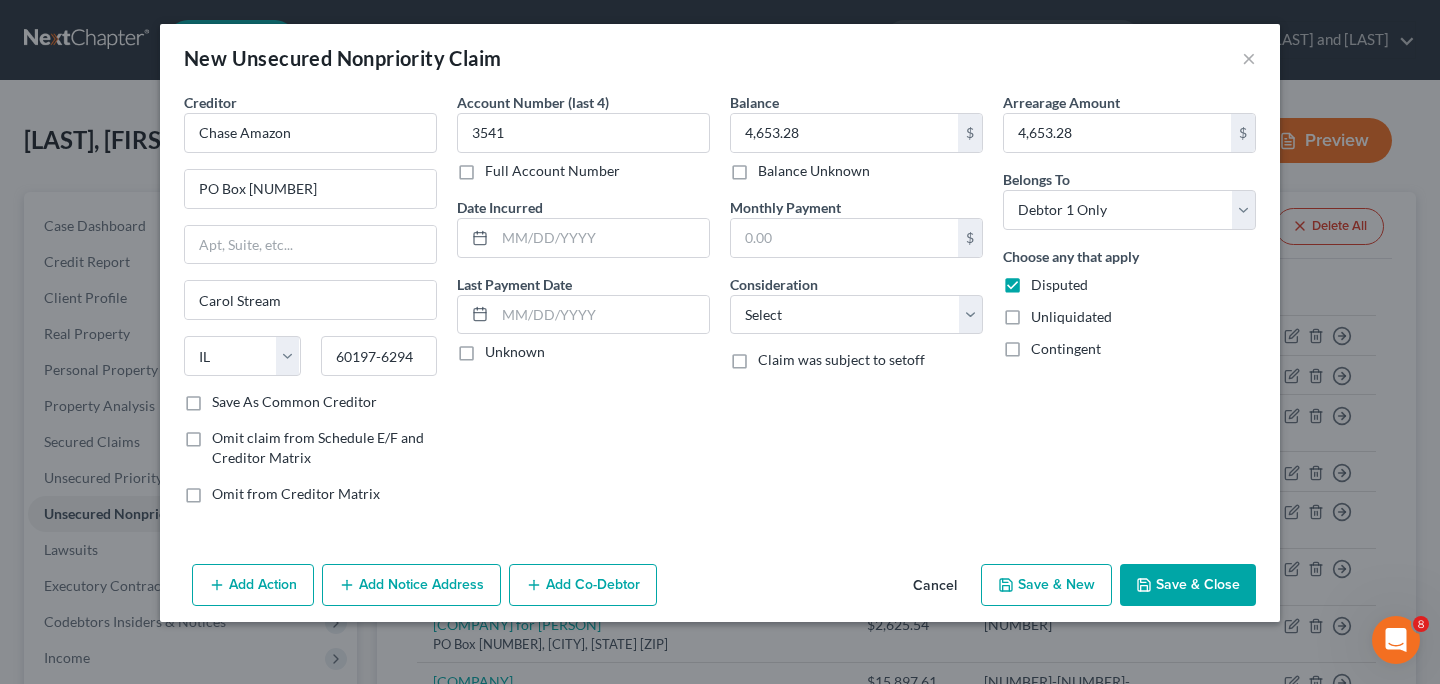 click on "Unliquidated" at bounding box center [1071, 317] 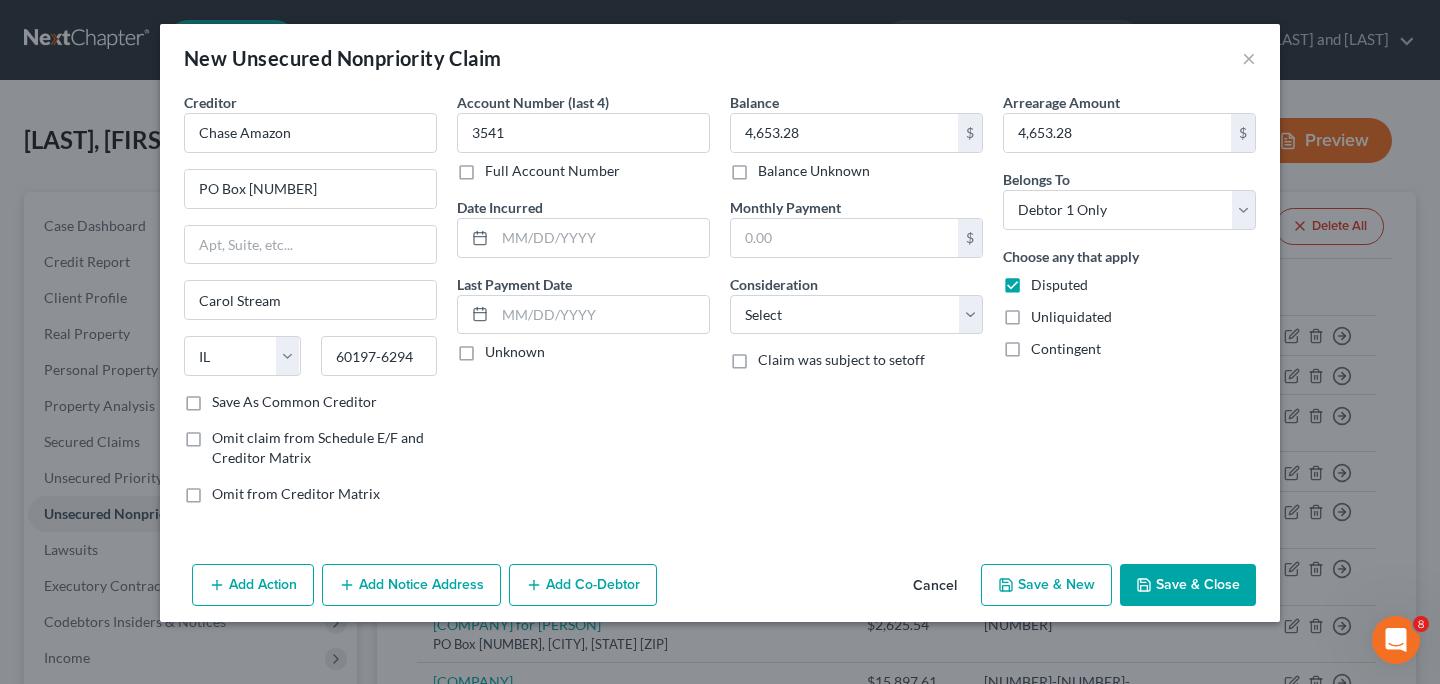 click on "Unliquidated" at bounding box center (1045, 313) 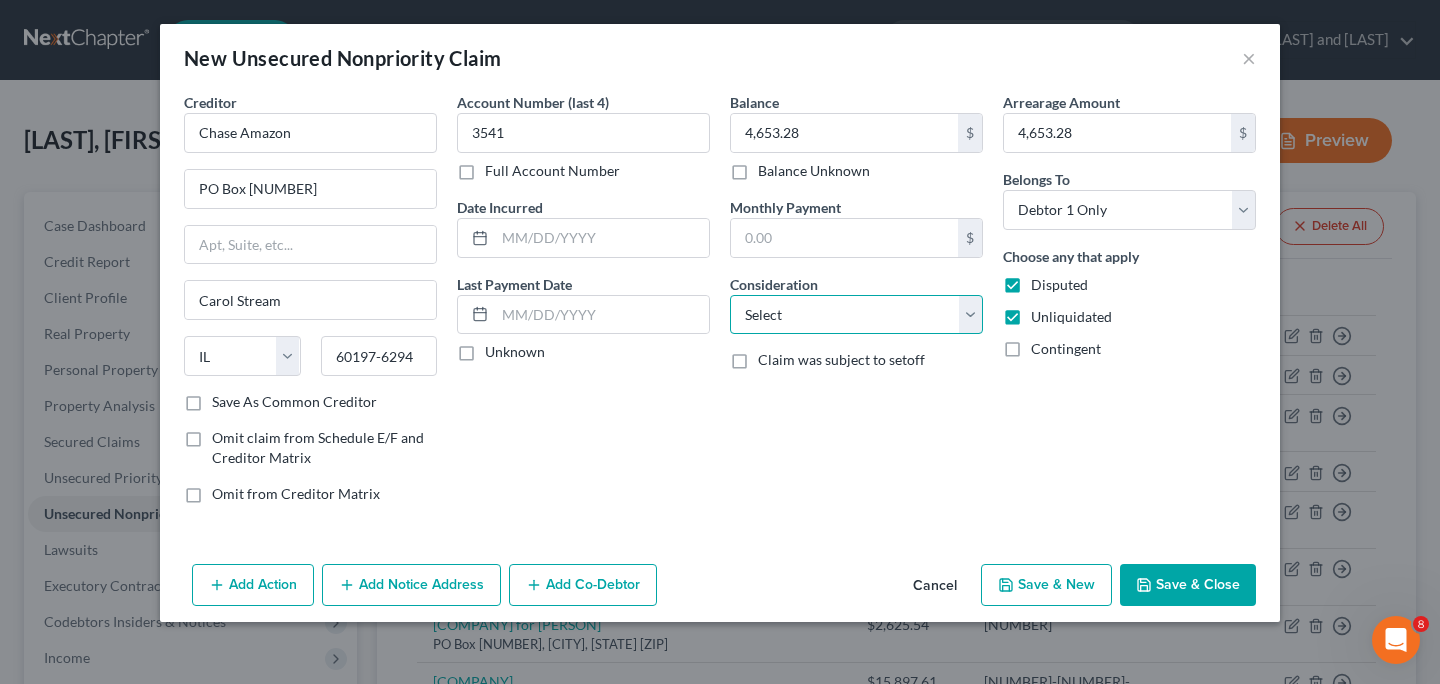 click on "Select Cable / Satellite Services Collection Agency Credit Card Debt Debt Counseling / Attorneys Deficiency Balance Domestic Support Obligations Home / Car Repairs Income Taxes Judgment Liens Medical Services Monies Loaned / Advanced Mortgage Obligation From Divorce Or Separation Obligation To Pensions Other Overdrawn Bank Account Promised To Help Pay Creditors Student Loans Suppliers And Vendors Telephone / Internet Services Utility Services" at bounding box center [856, 315] 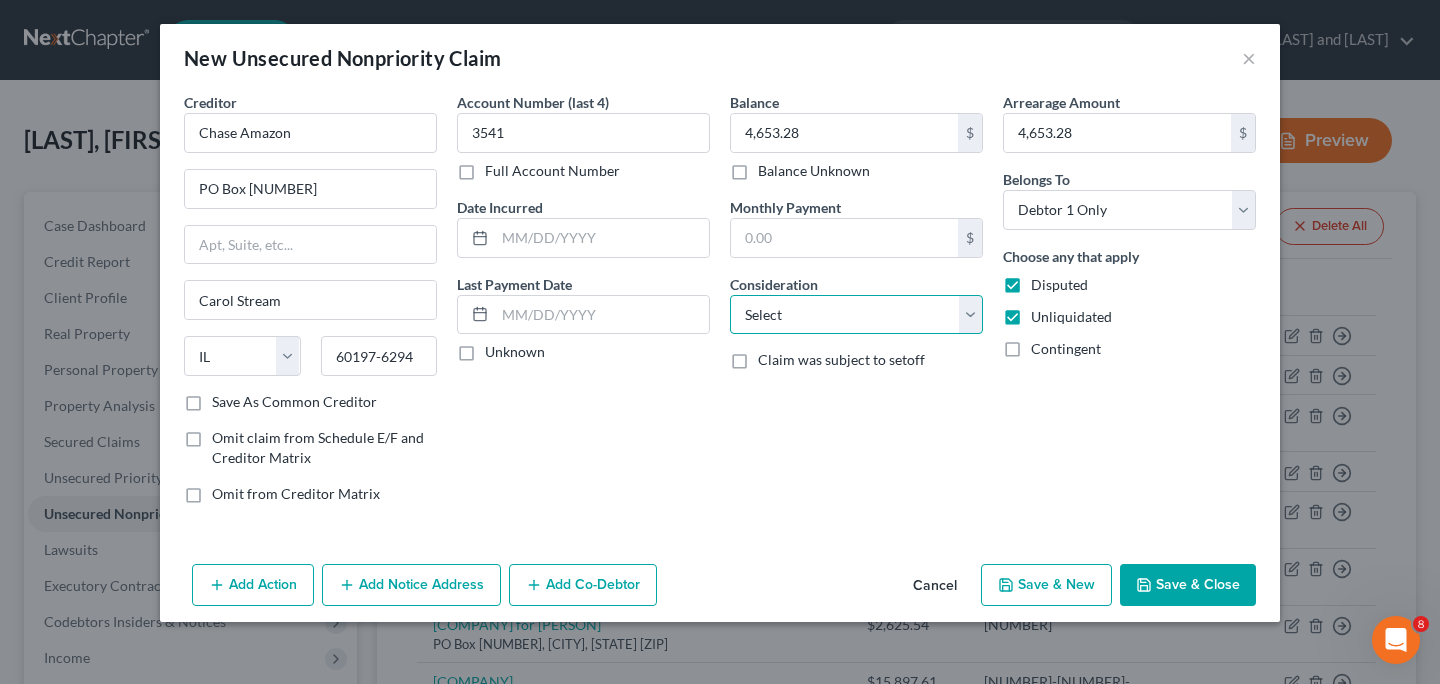 select on "2" 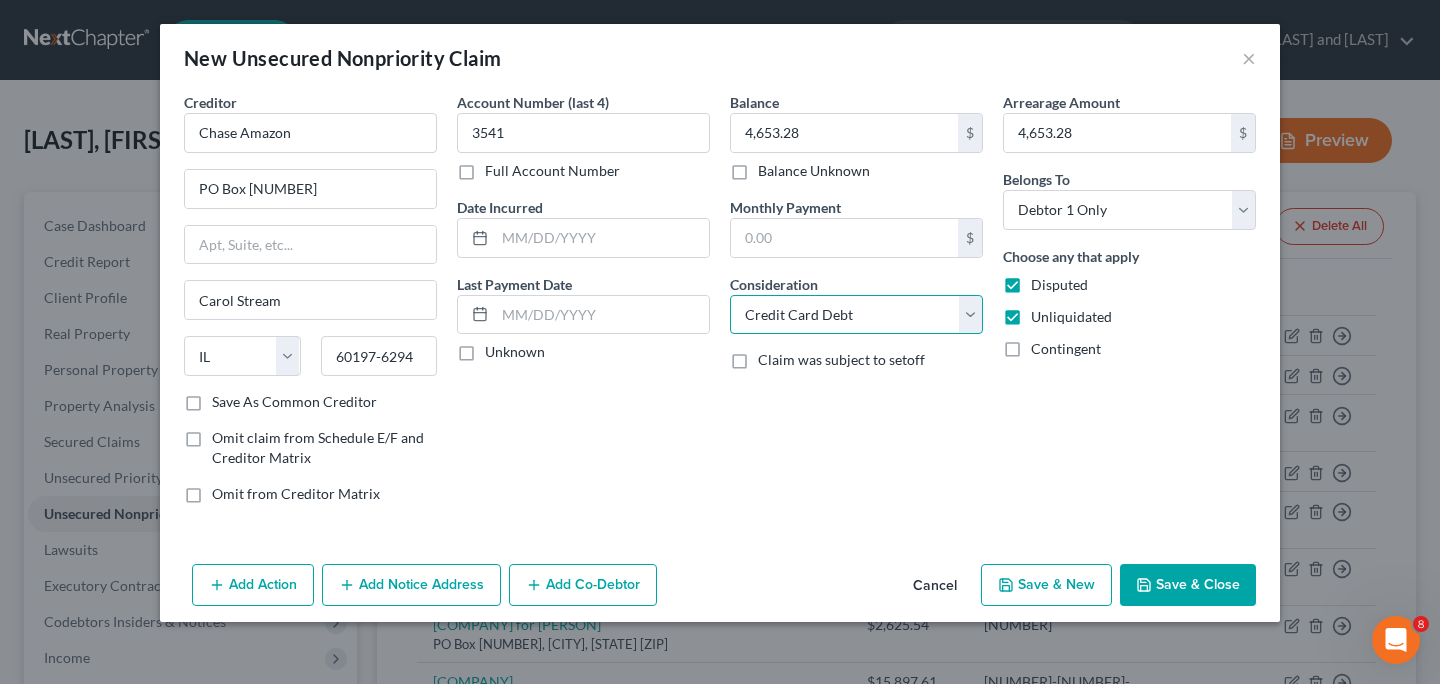 click on "Credit Card Debt" at bounding box center (0, 0) 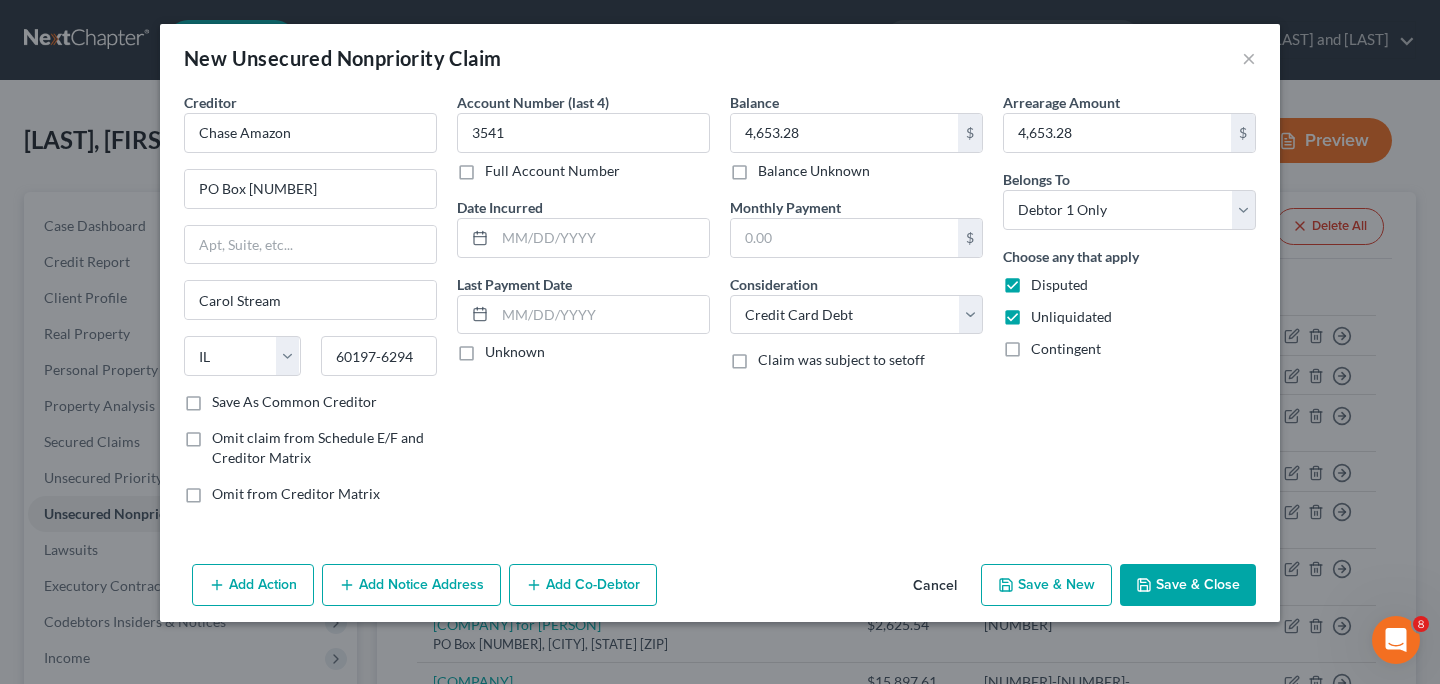 click on "Unknown" at bounding box center (515, 352) 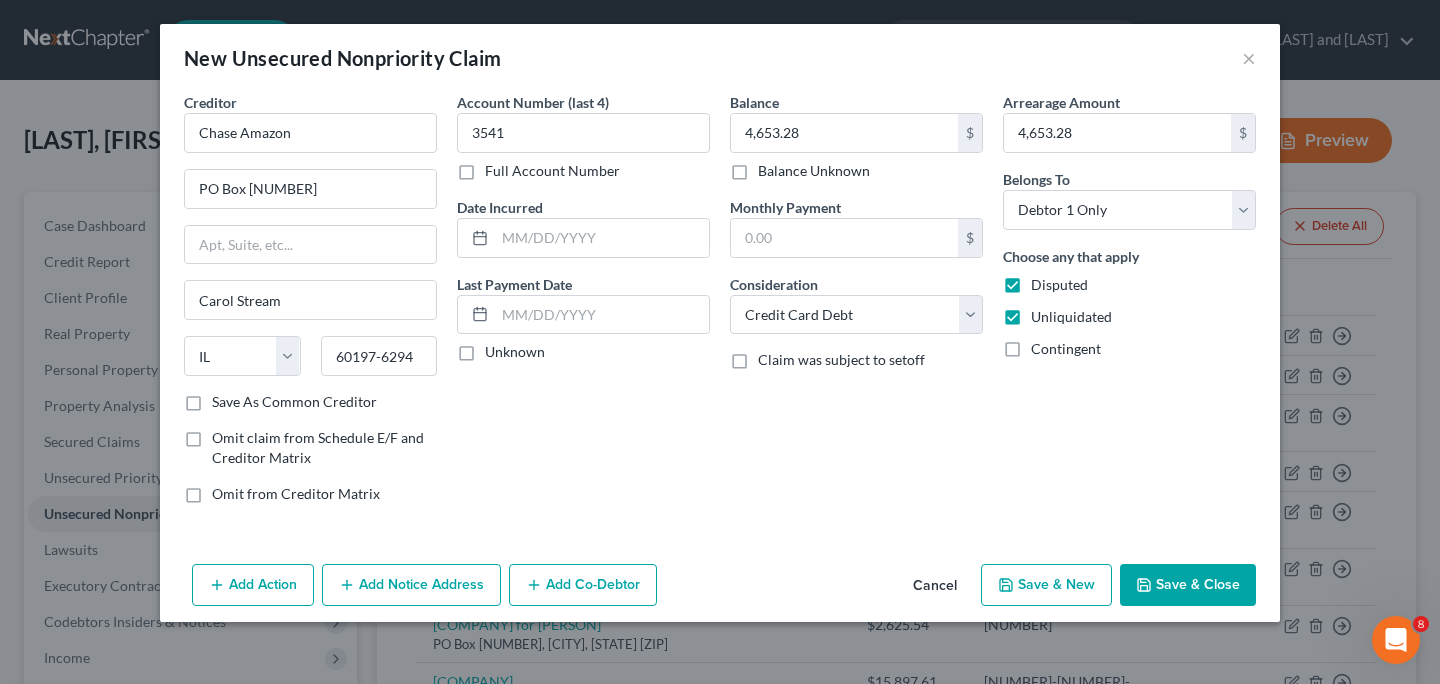 click on "Unknown" at bounding box center (499, 348) 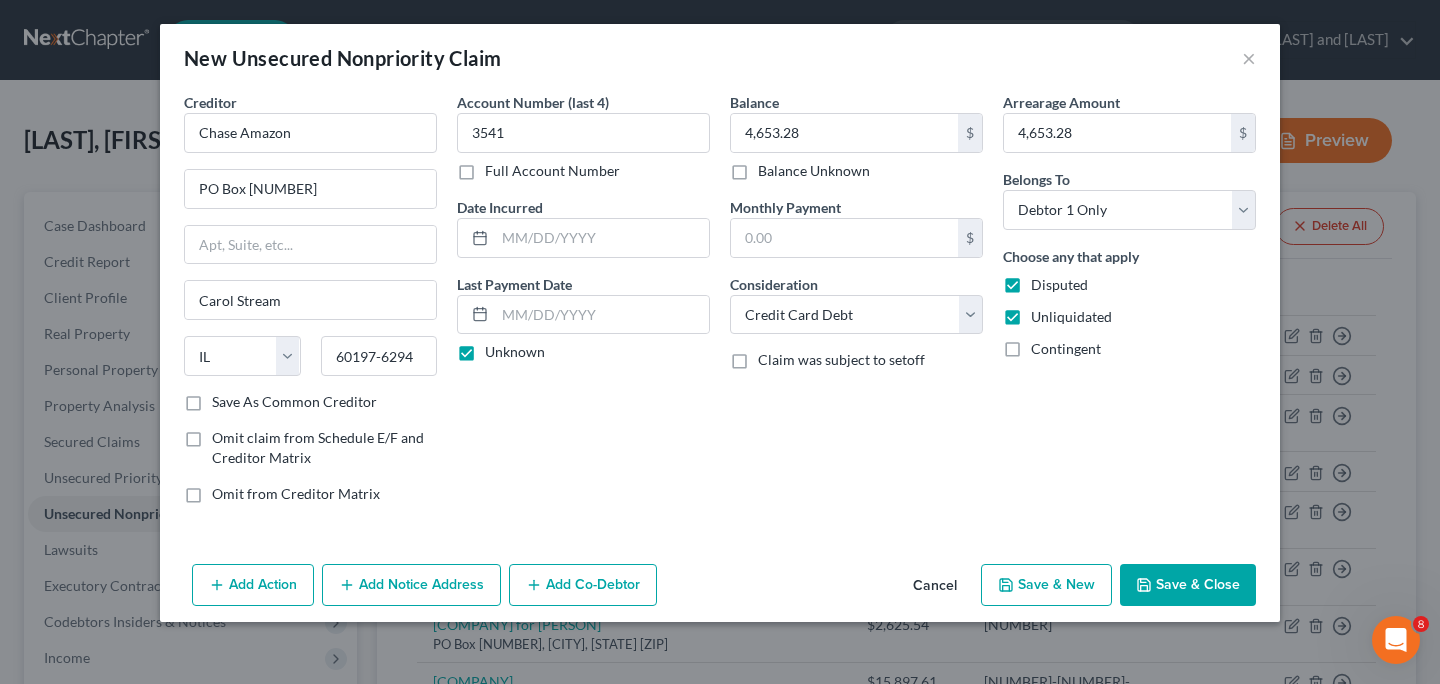 click on "Save & Close" at bounding box center (1188, 585) 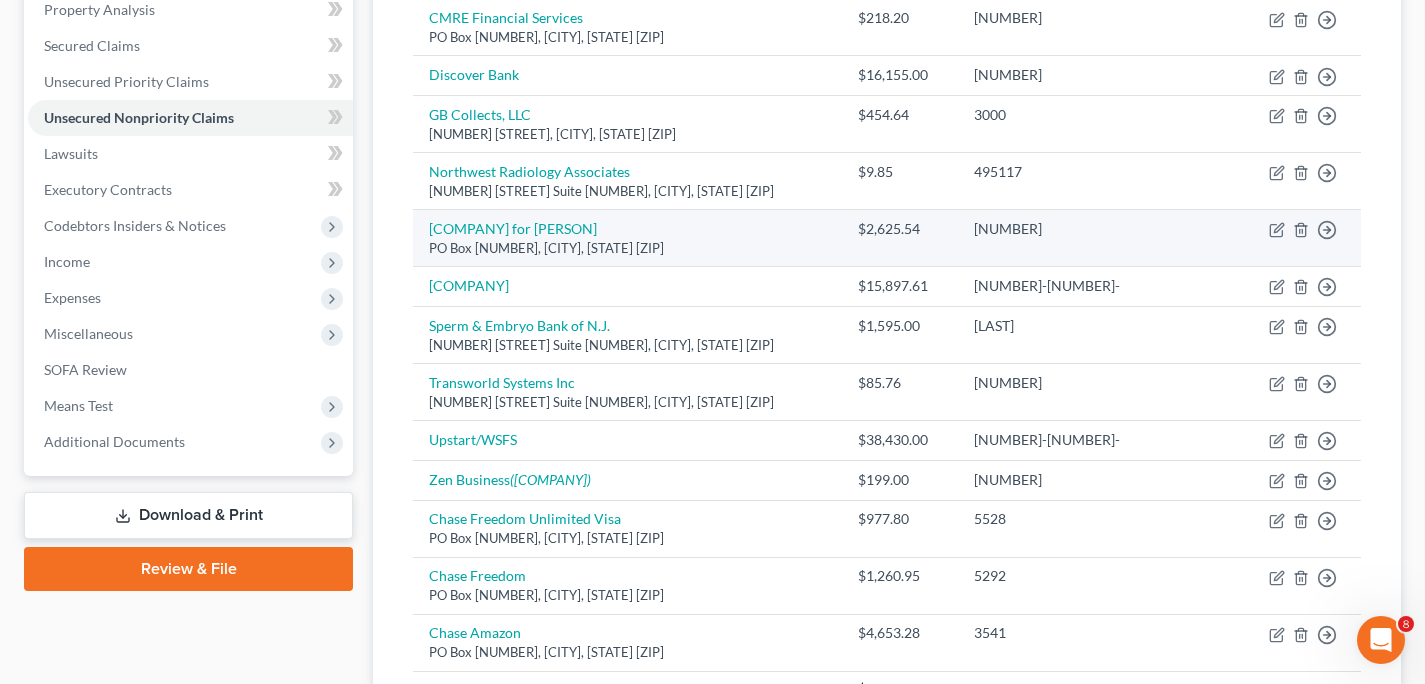 scroll, scrollTop: 423, scrollLeft: 0, axis: vertical 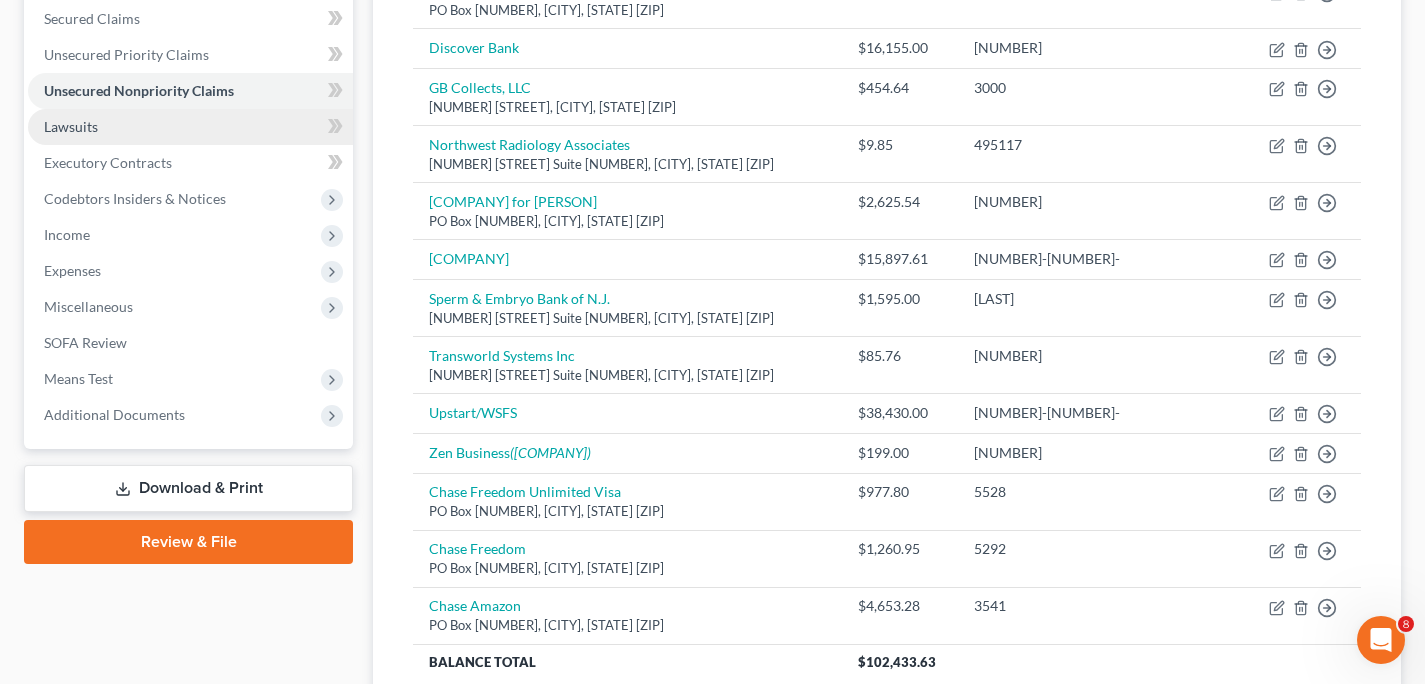 click on "Lawsuits" at bounding box center [190, 127] 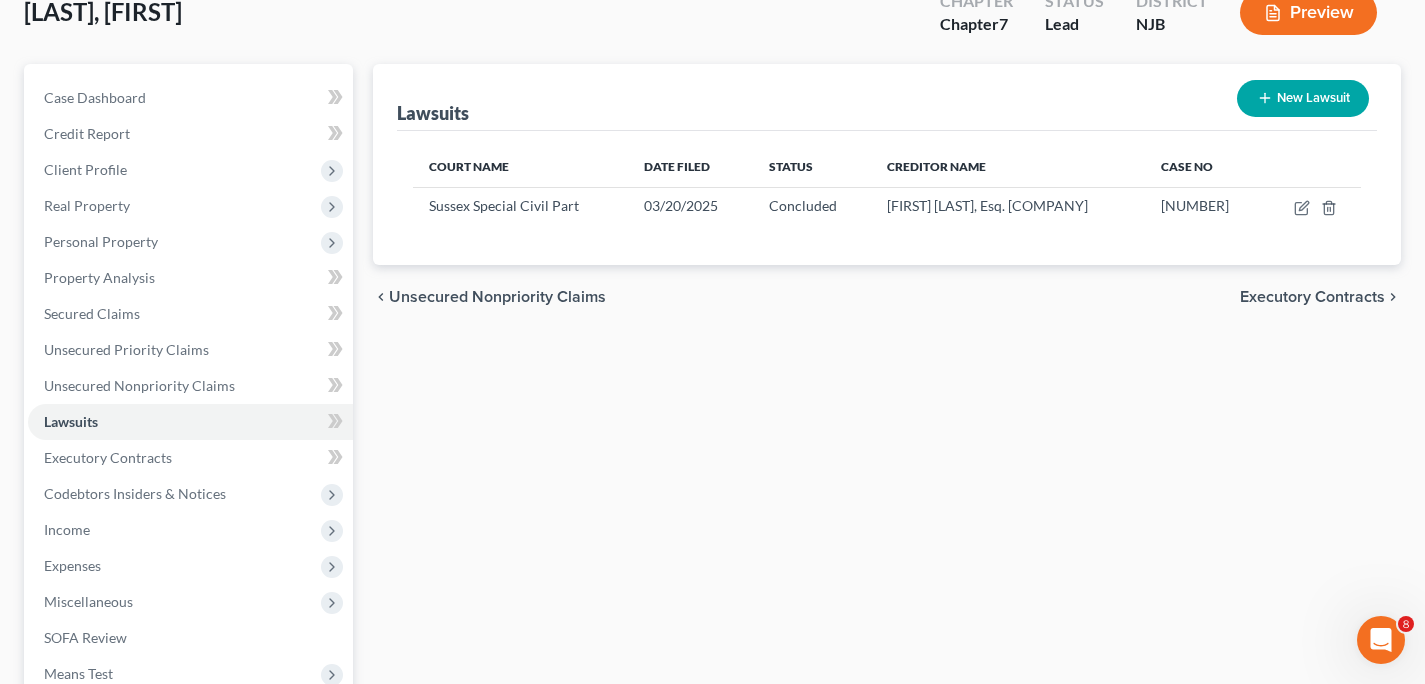 scroll, scrollTop: 0, scrollLeft: 0, axis: both 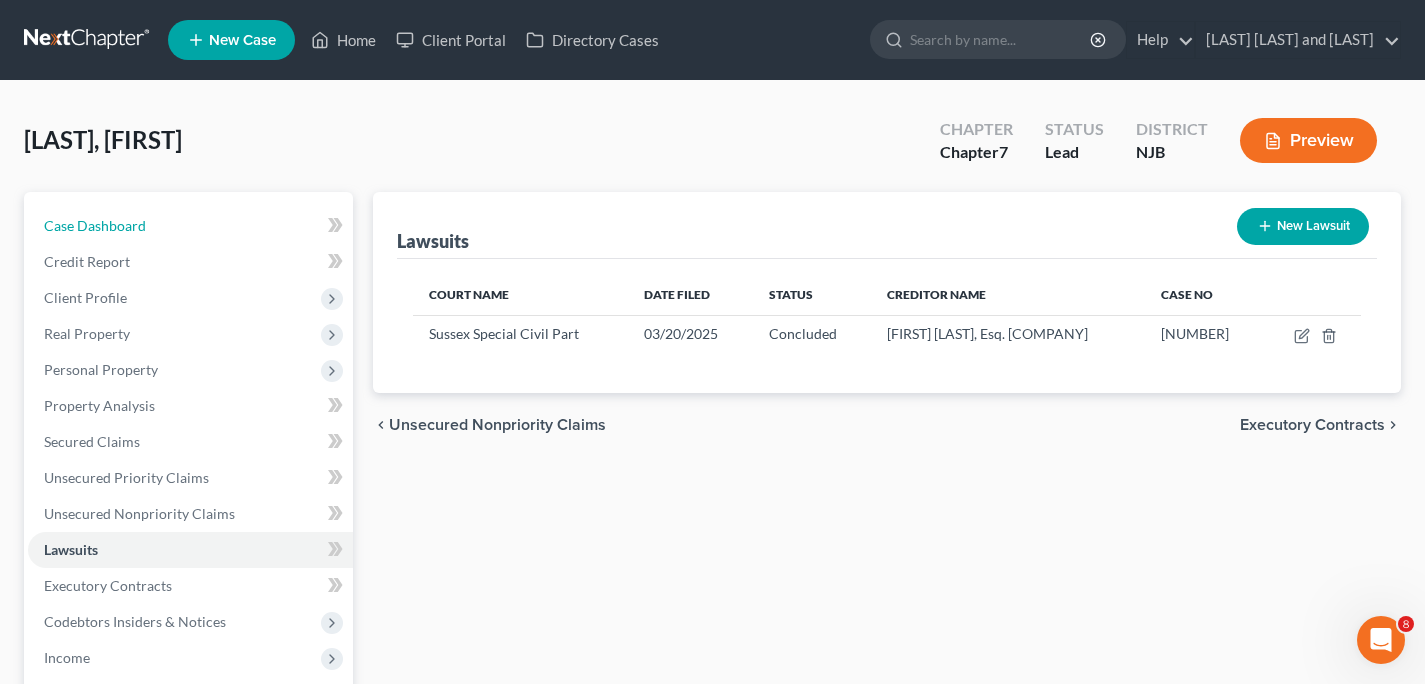 click on "Case Dashboard" at bounding box center [95, 225] 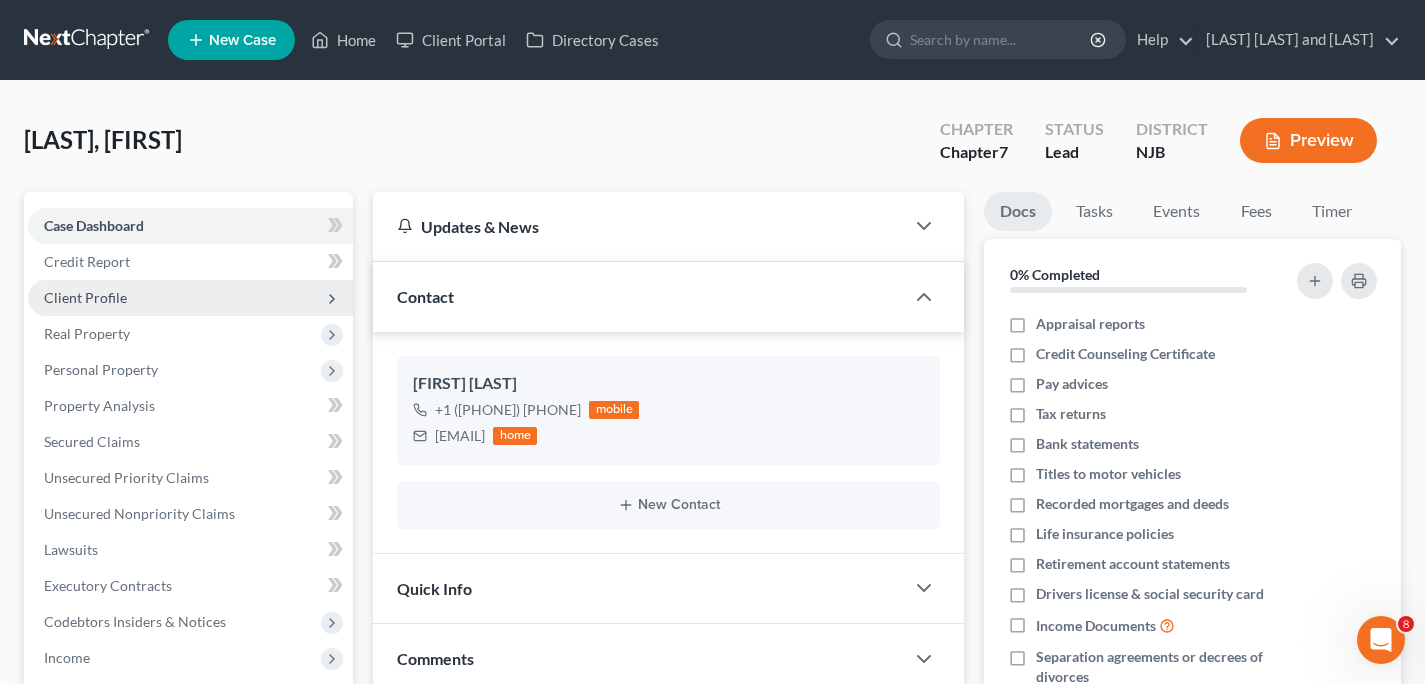 click on "Client Profile" at bounding box center [85, 297] 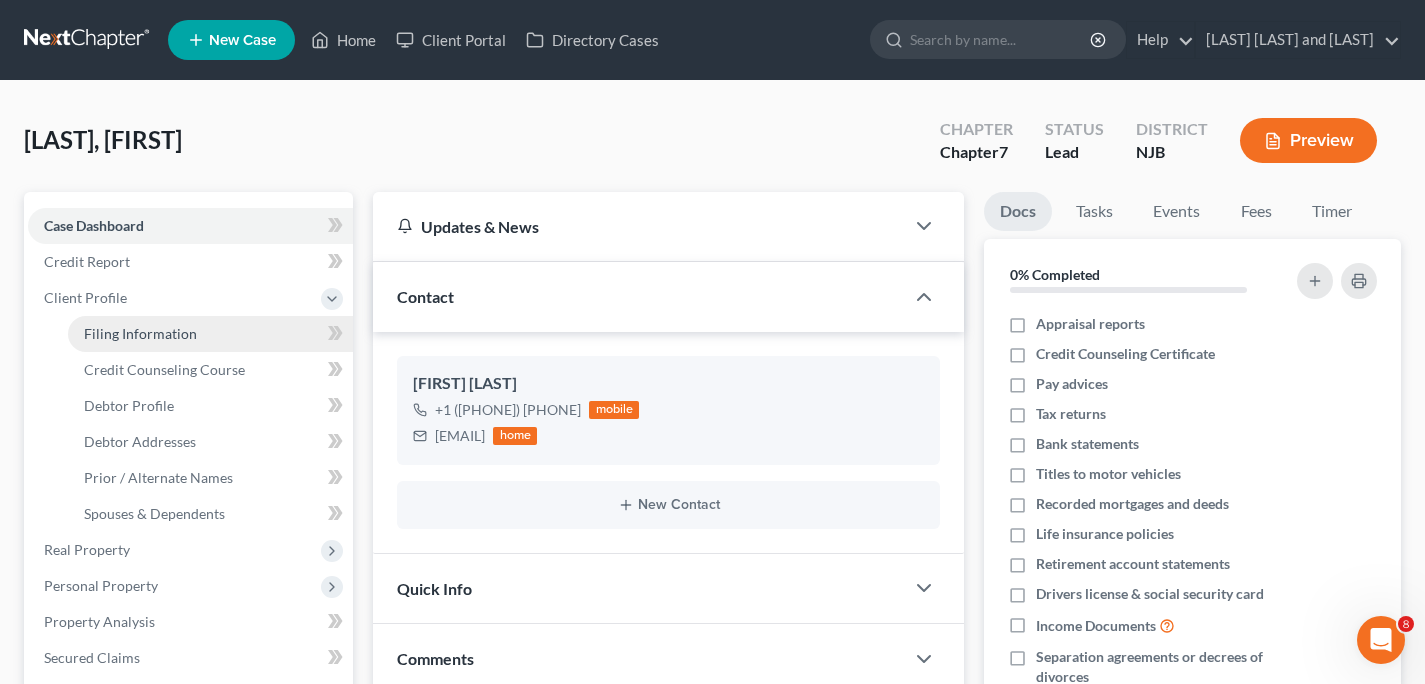click on "Filing Information" at bounding box center [140, 333] 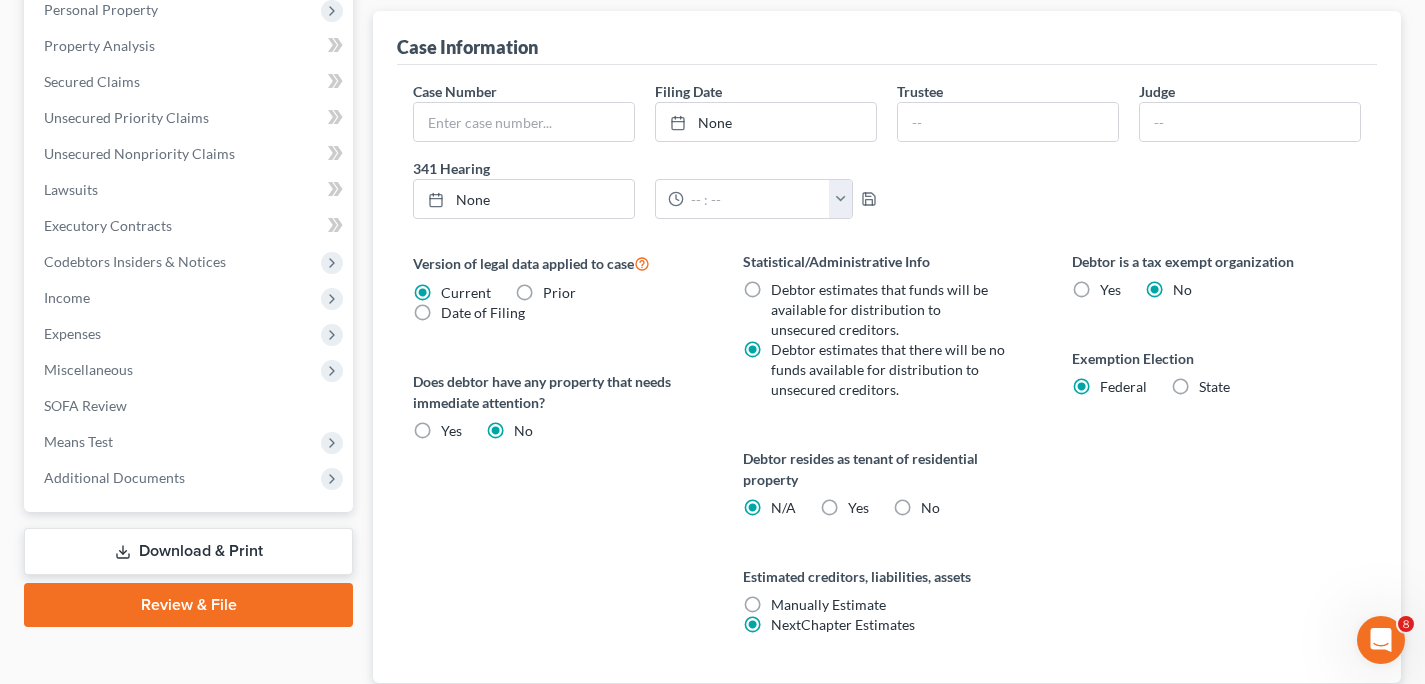 scroll, scrollTop: 714, scrollLeft: 0, axis: vertical 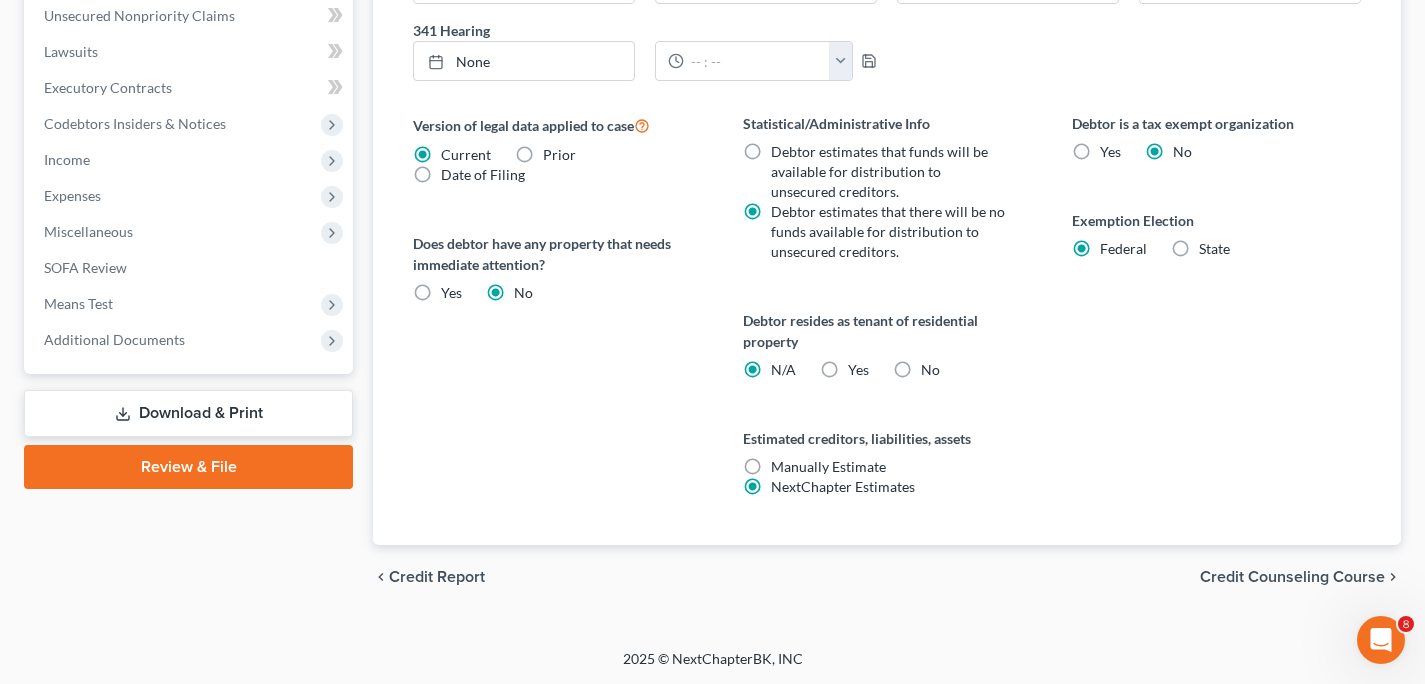 click on "Credit Counseling Course" at bounding box center [1292, 577] 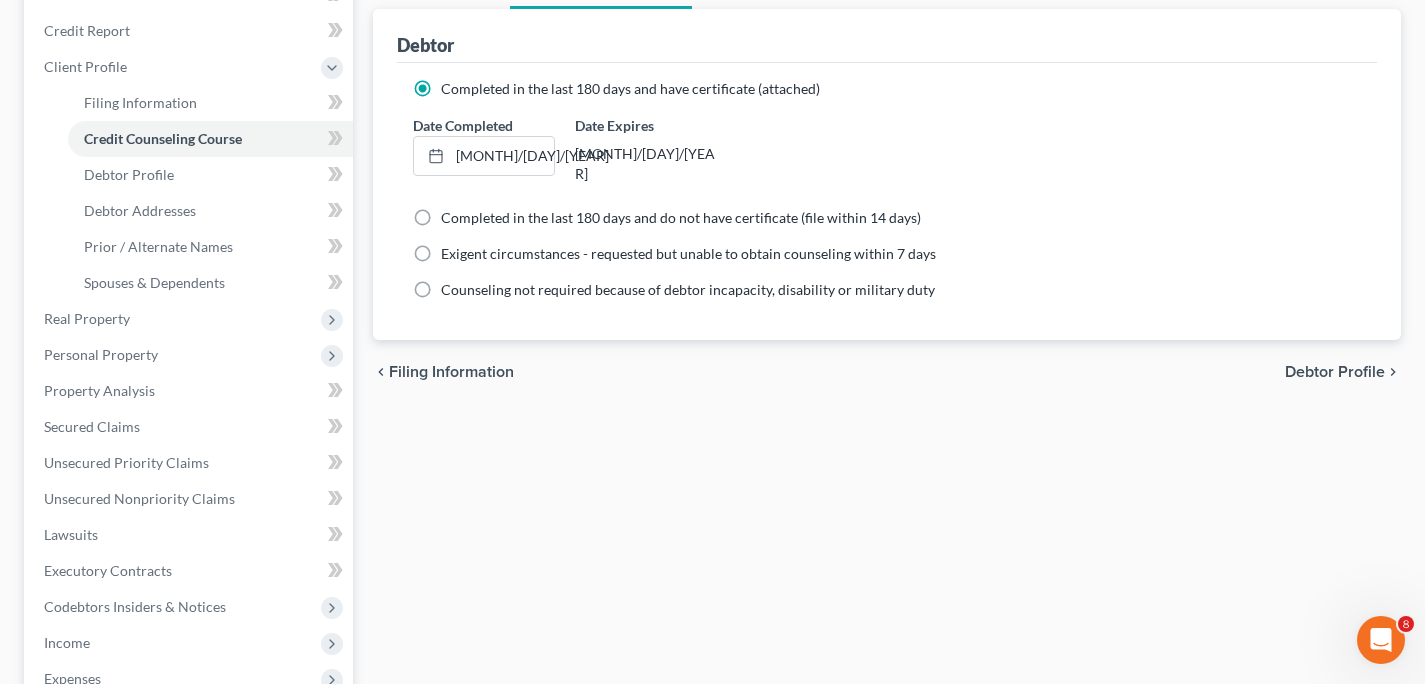 scroll, scrollTop: 0, scrollLeft: 0, axis: both 